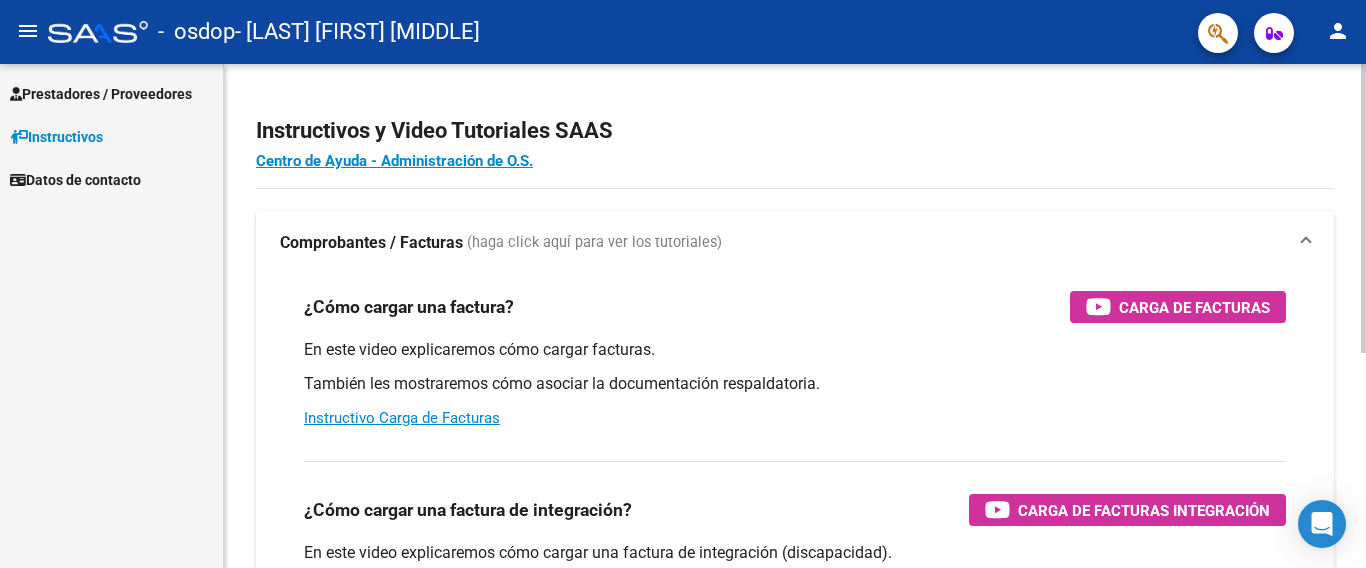 scroll, scrollTop: 0, scrollLeft: 0, axis: both 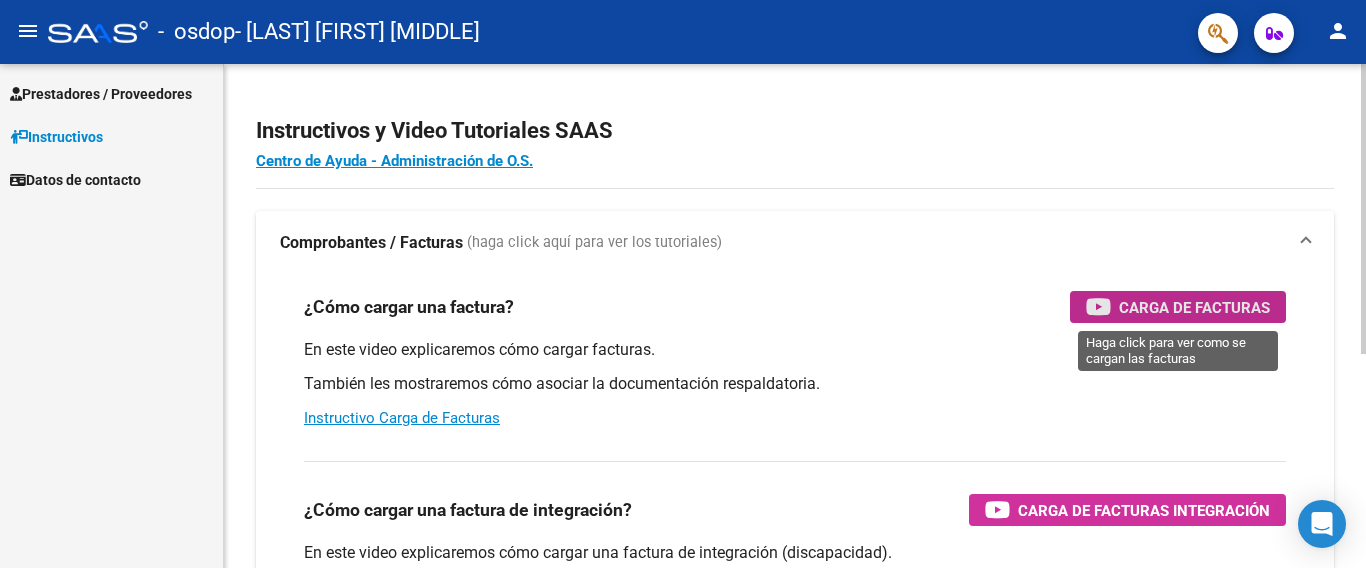 click on "Carga de Facturas" at bounding box center [1194, 307] 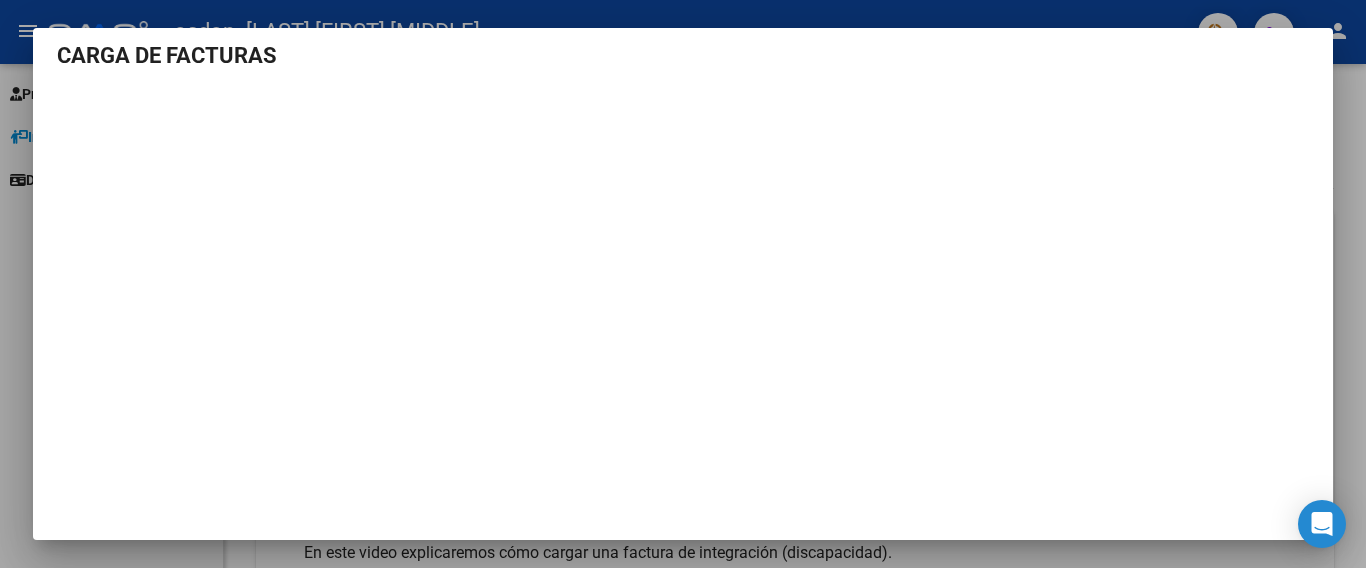 scroll, scrollTop: 0, scrollLeft: 0, axis: both 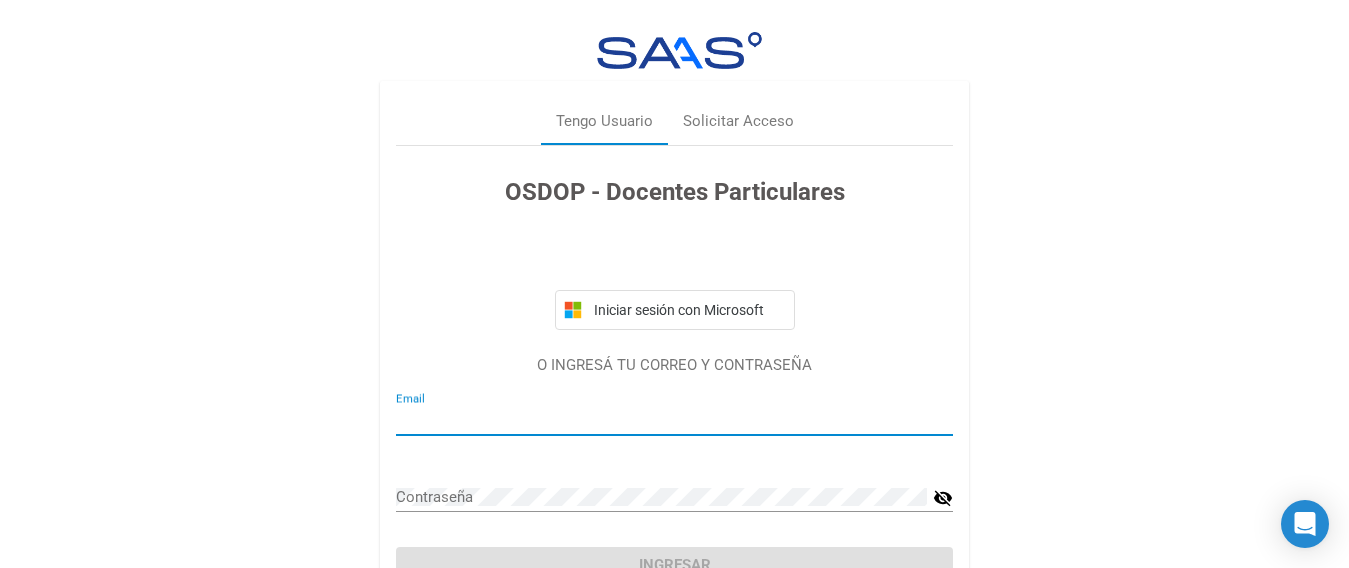 type on "l_gutierrez36@yahoo.com" 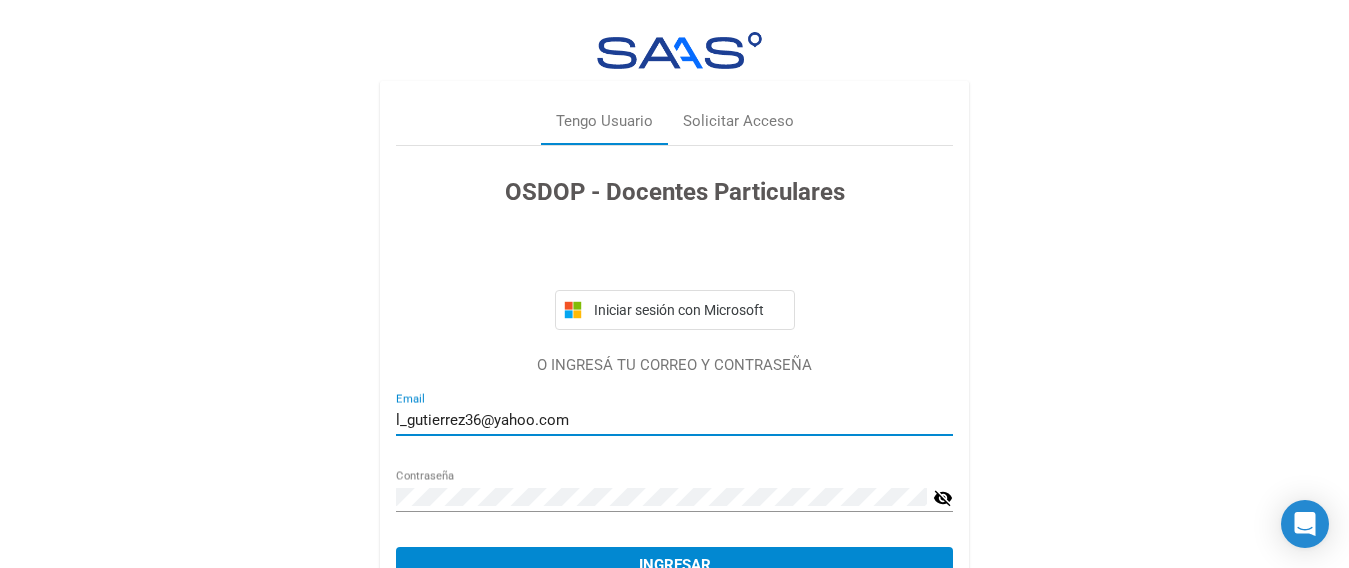 click on "Ingresar" at bounding box center (674, 565) 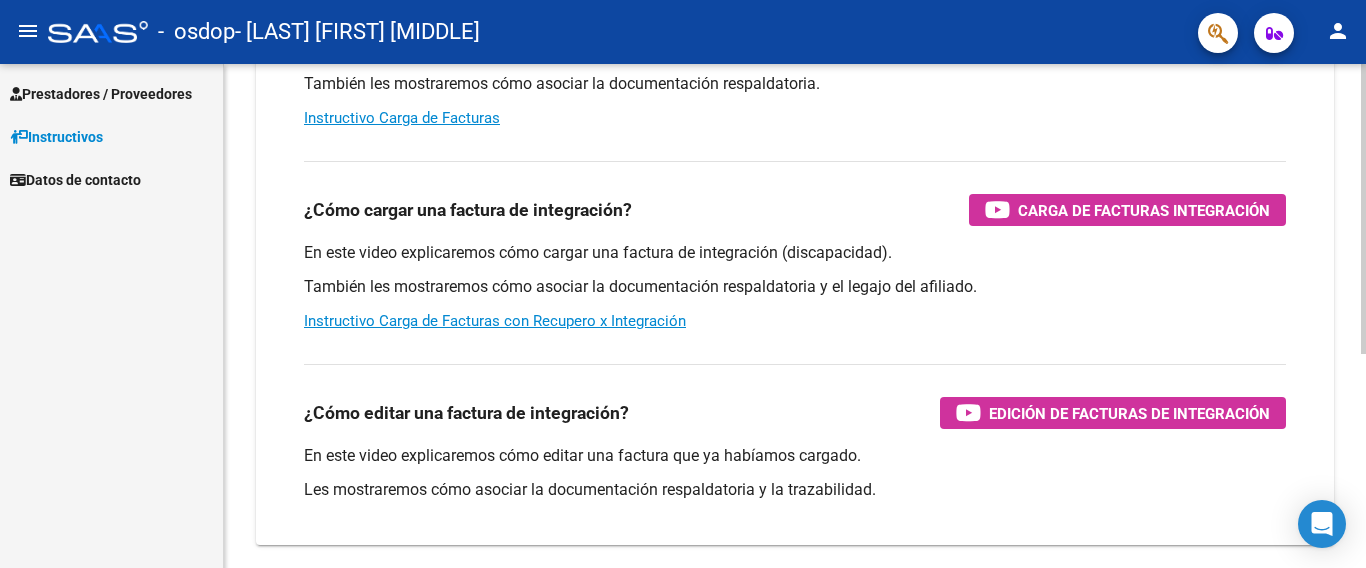 scroll, scrollTop: 373, scrollLeft: 0, axis: vertical 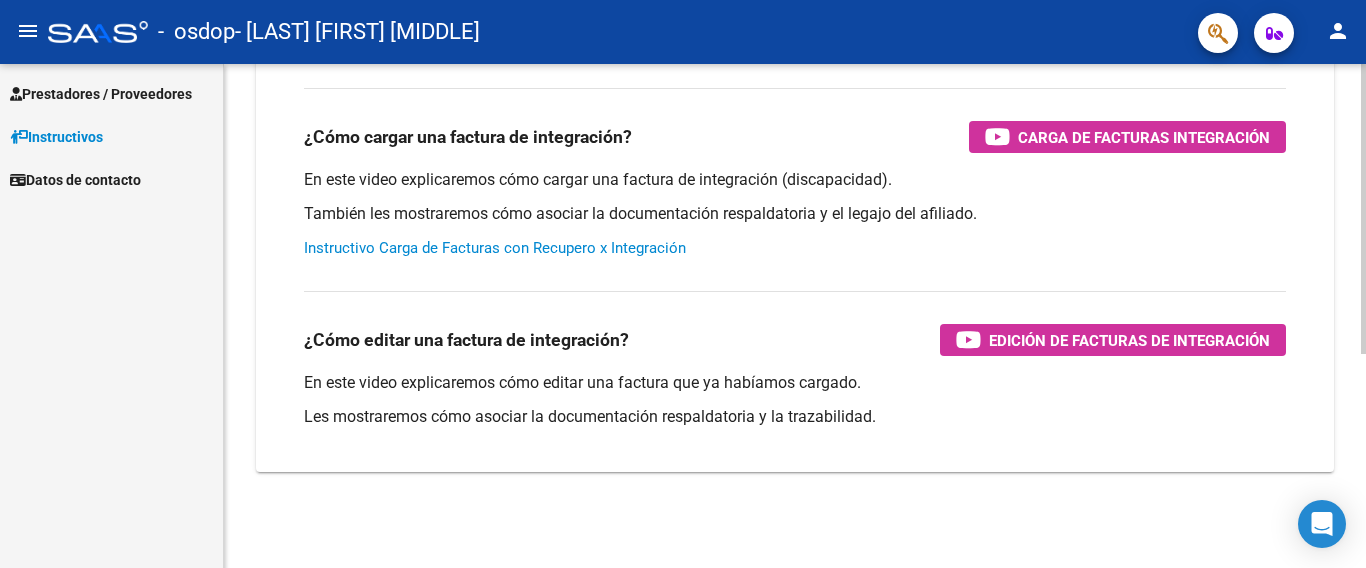 click on "Instructivo Carga de Facturas con Recupero x Integración" at bounding box center [495, 248] 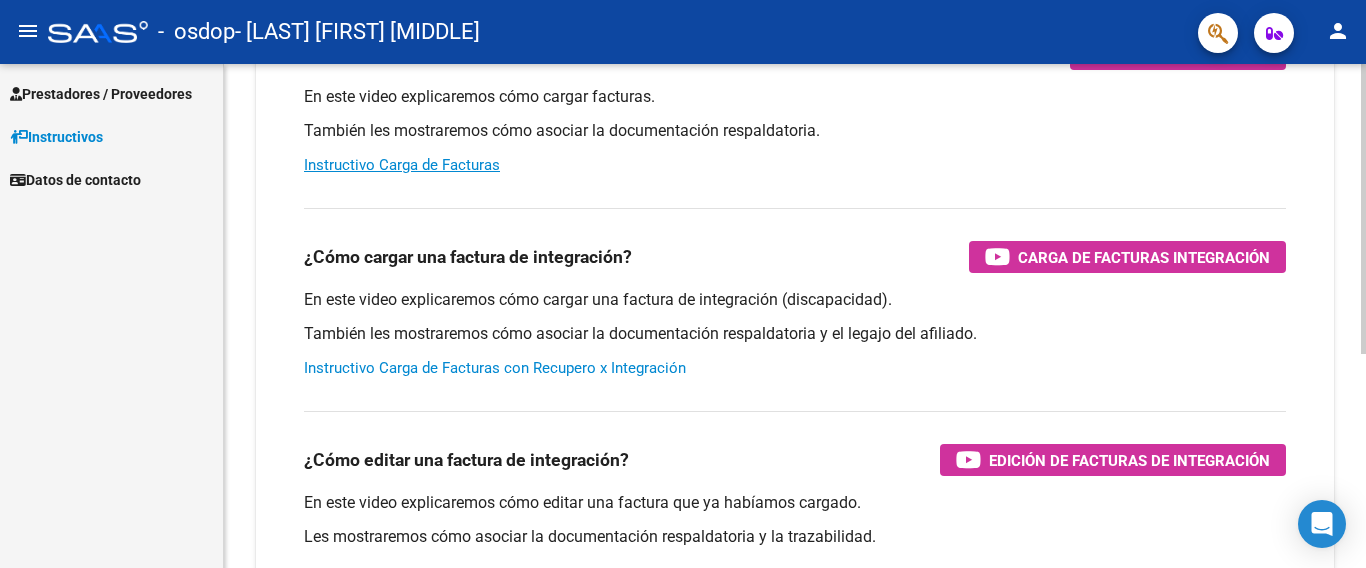 scroll, scrollTop: 0, scrollLeft: 0, axis: both 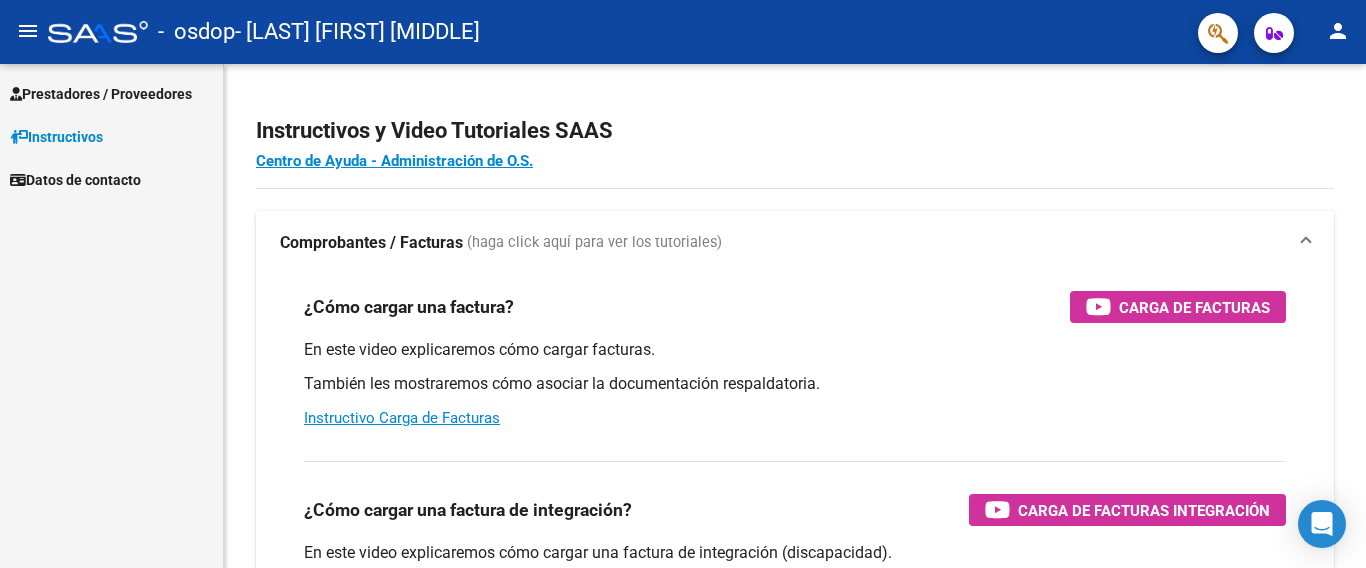 click on "Prestadores / Proveedores" at bounding box center [101, 94] 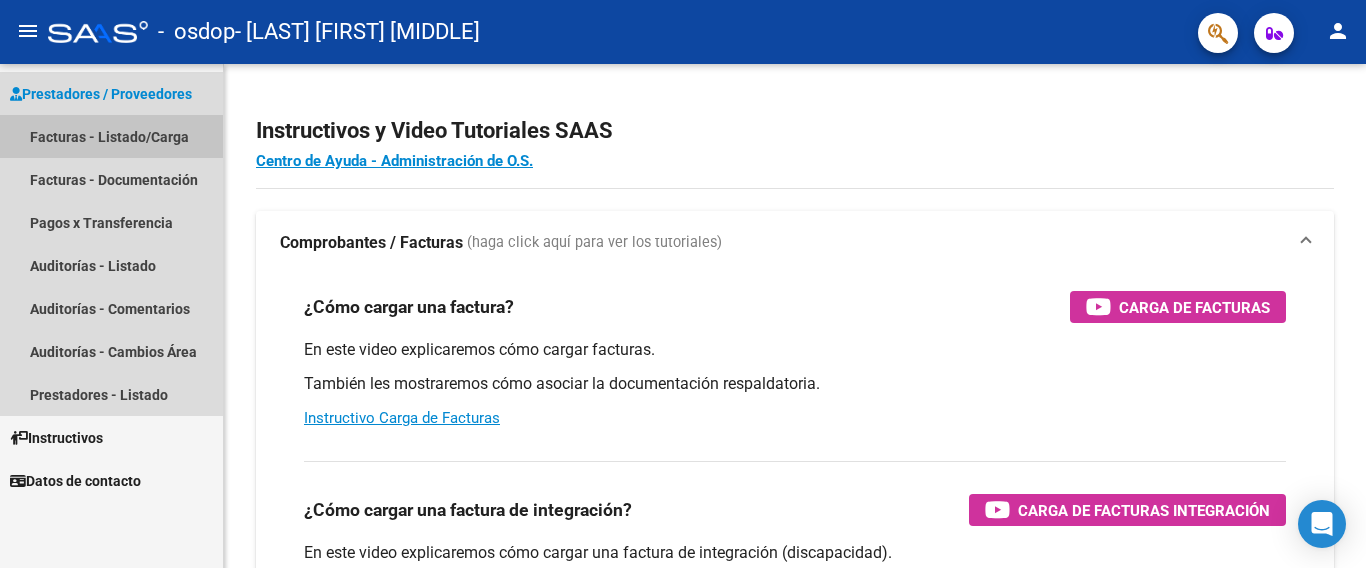 click on "Facturas - Listado/Carga" at bounding box center [111, 136] 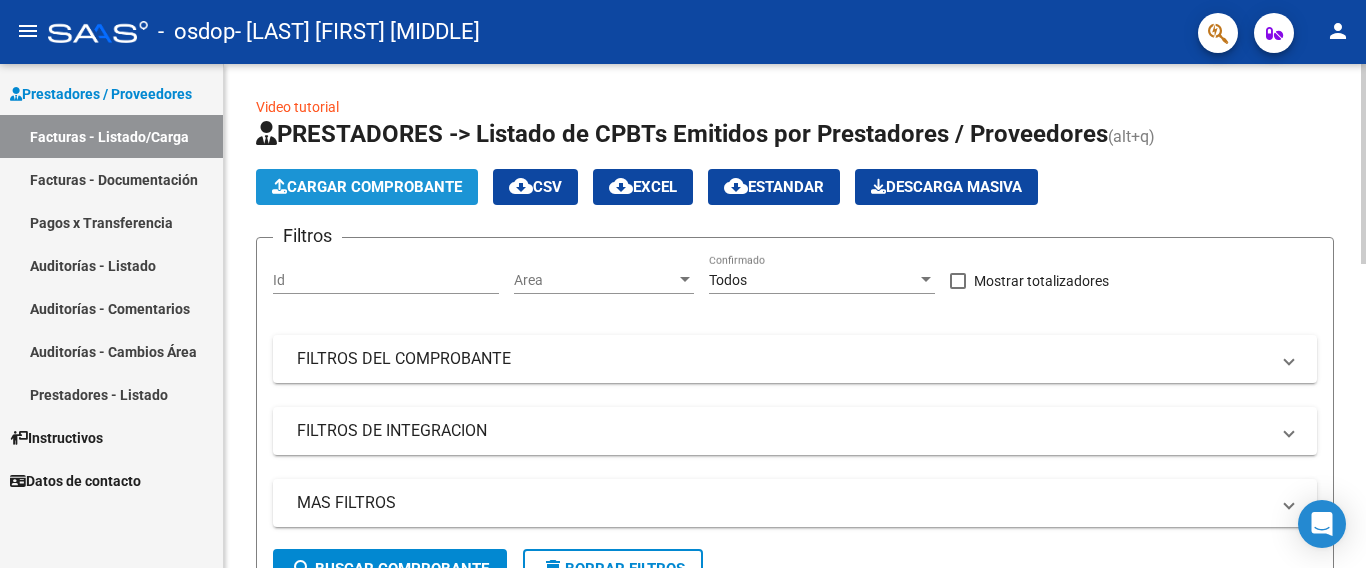 click on "Cargar Comprobante" 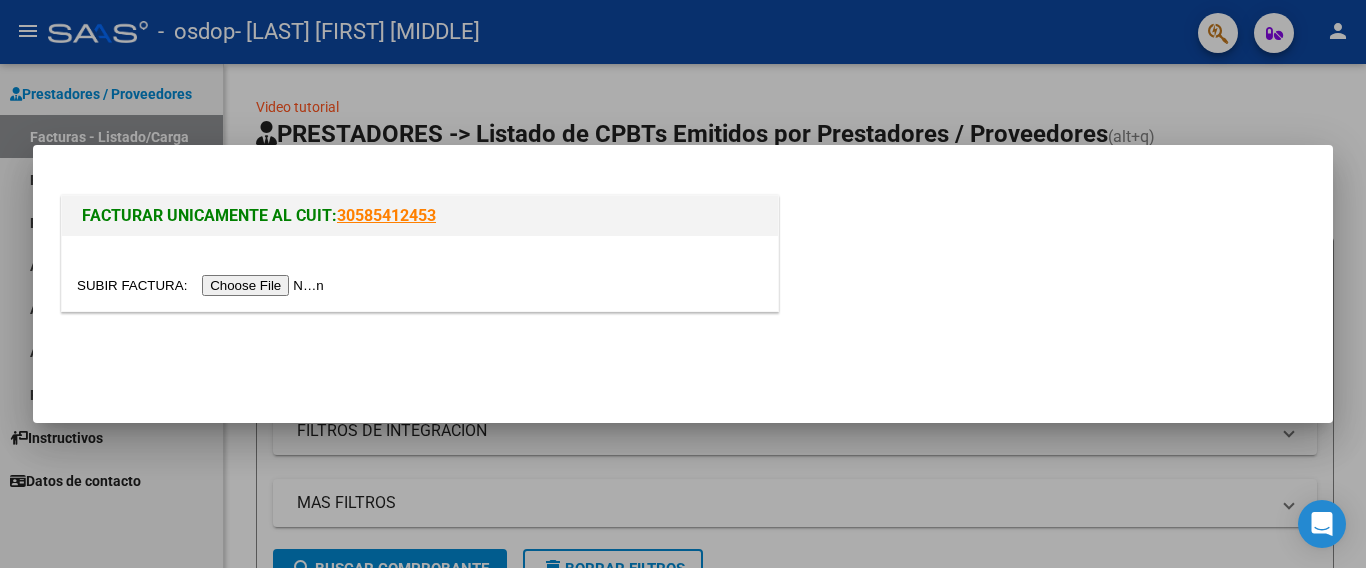 click at bounding box center [203, 285] 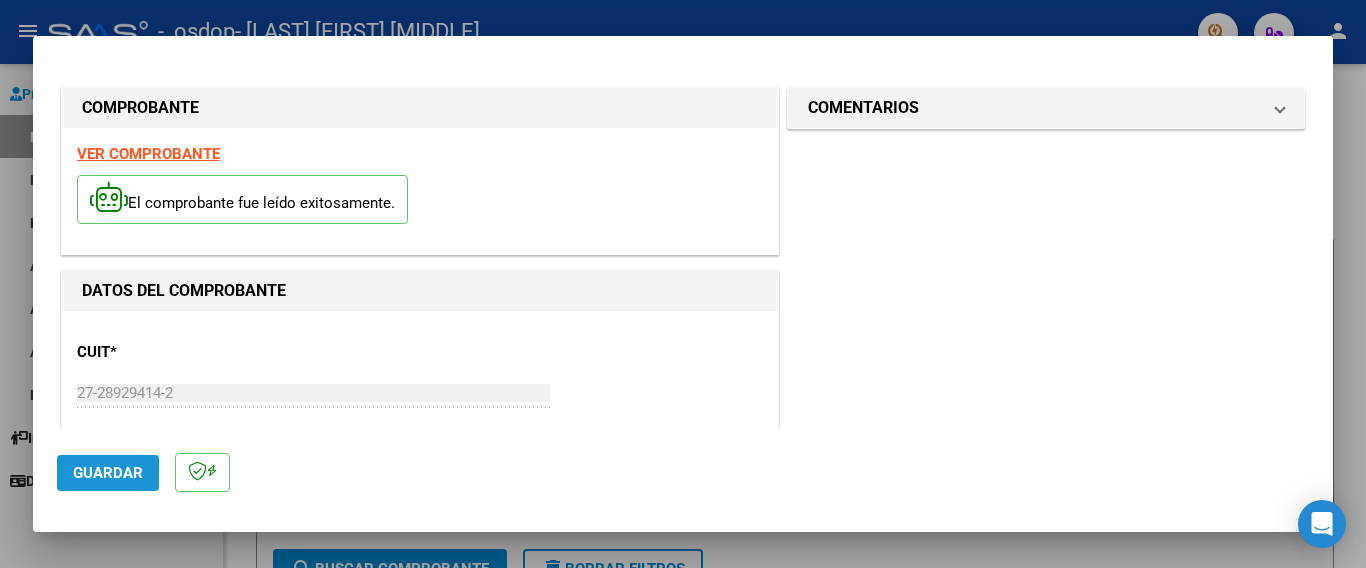click on "Guardar" 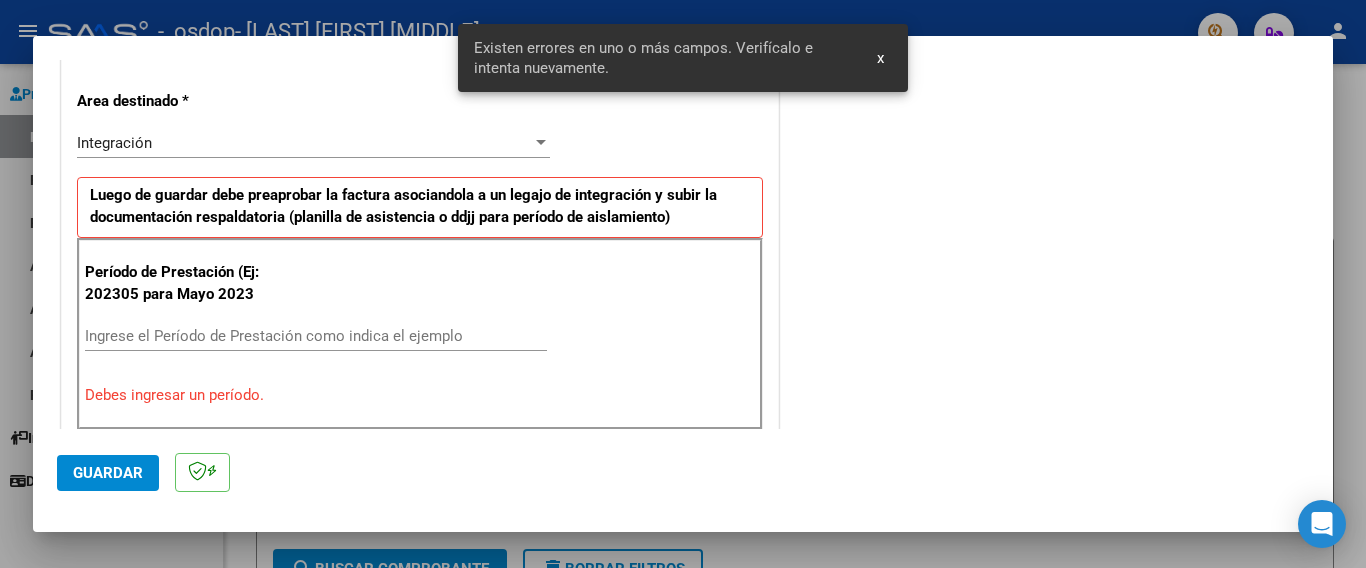 scroll, scrollTop: 474, scrollLeft: 0, axis: vertical 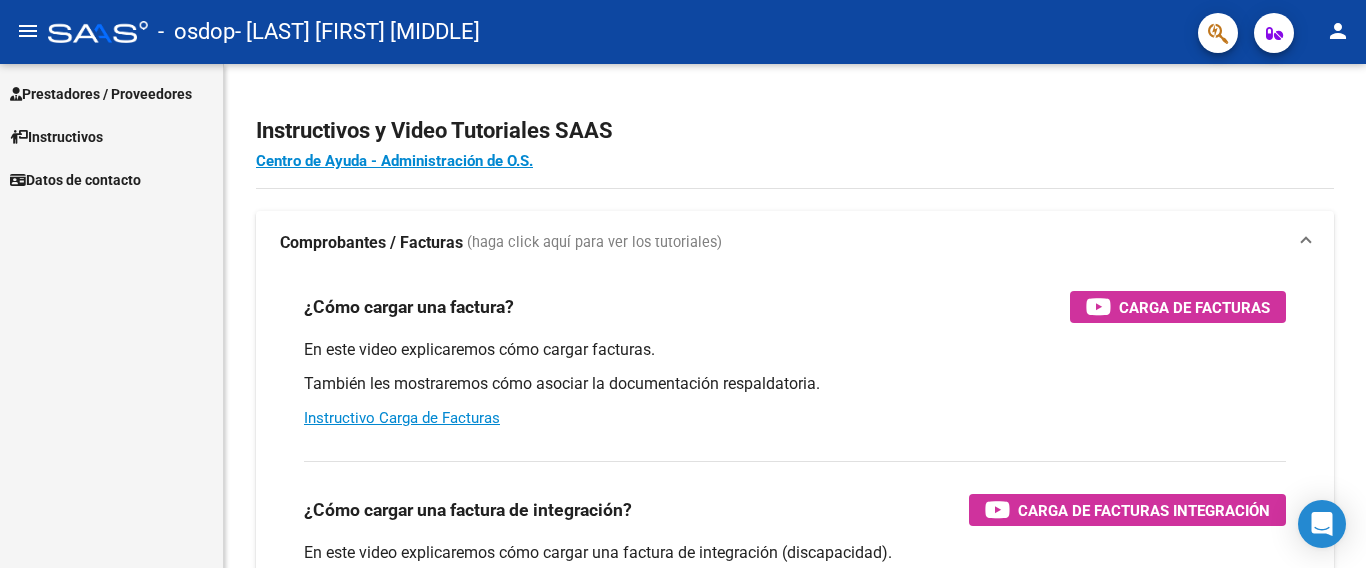 click on "Prestadores / Proveedores" at bounding box center (101, 94) 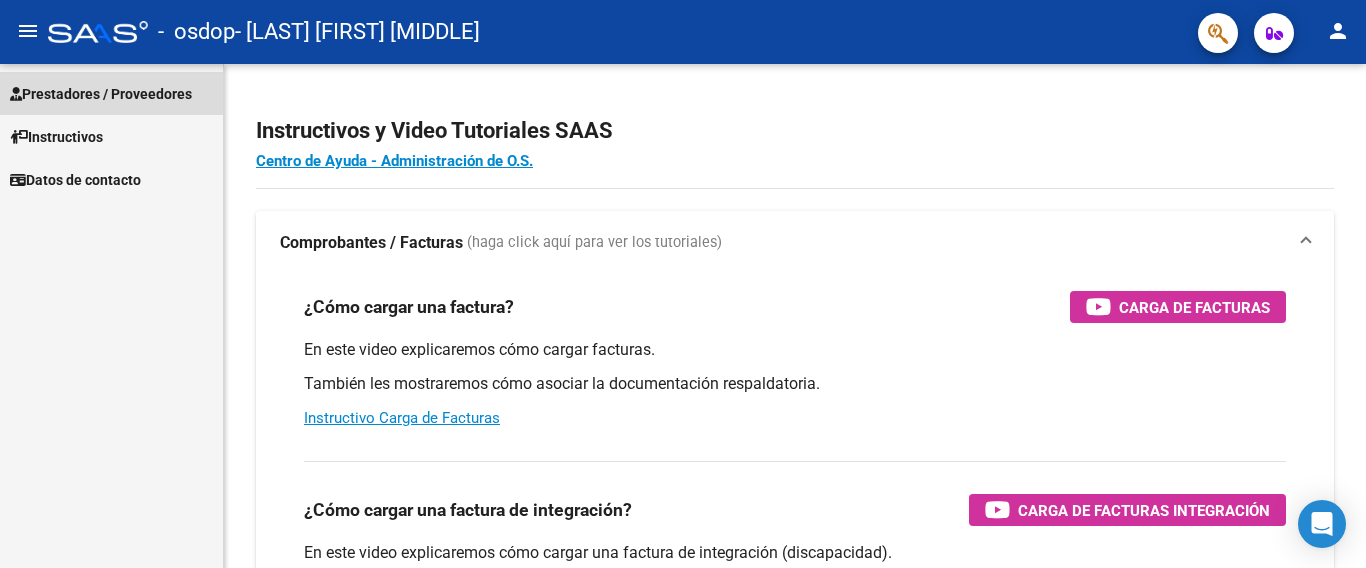 click on "Prestadores / Proveedores" at bounding box center (101, 94) 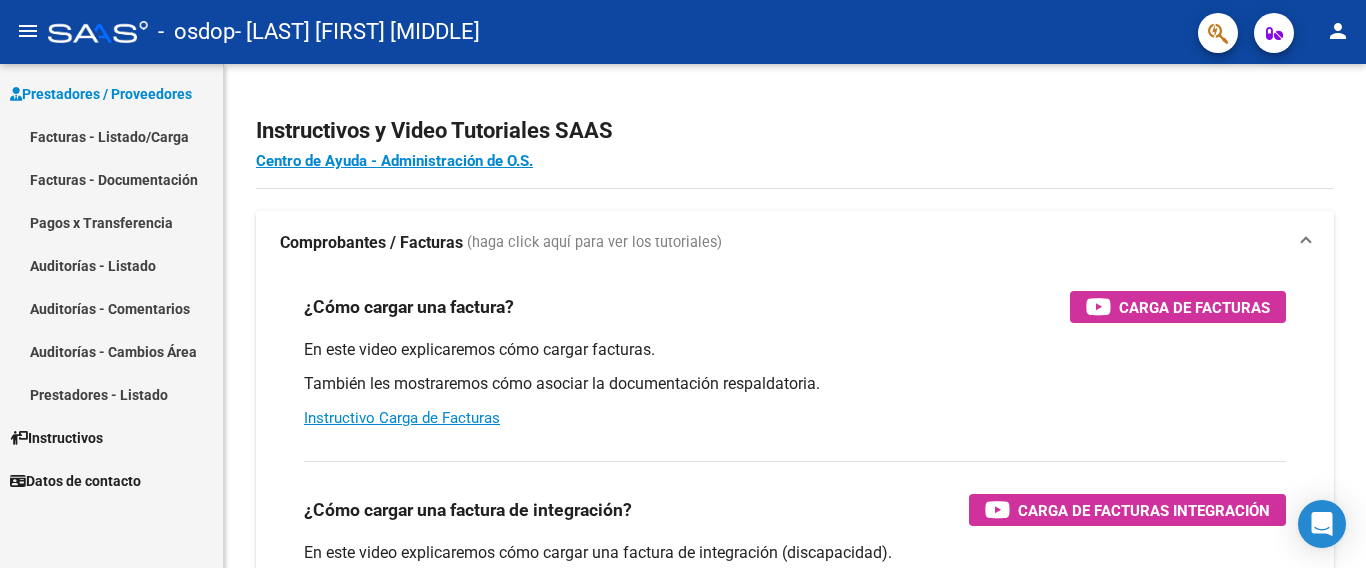 click on "Facturas - Listado/Carga" at bounding box center [111, 136] 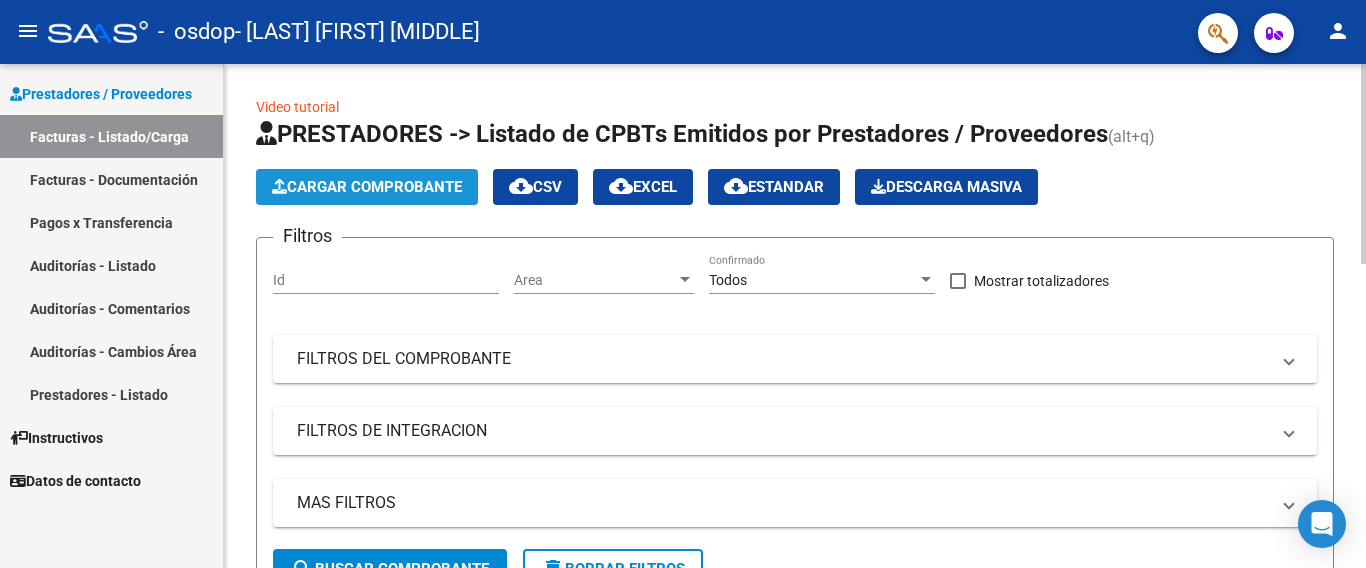 click on "Cargar Comprobante" 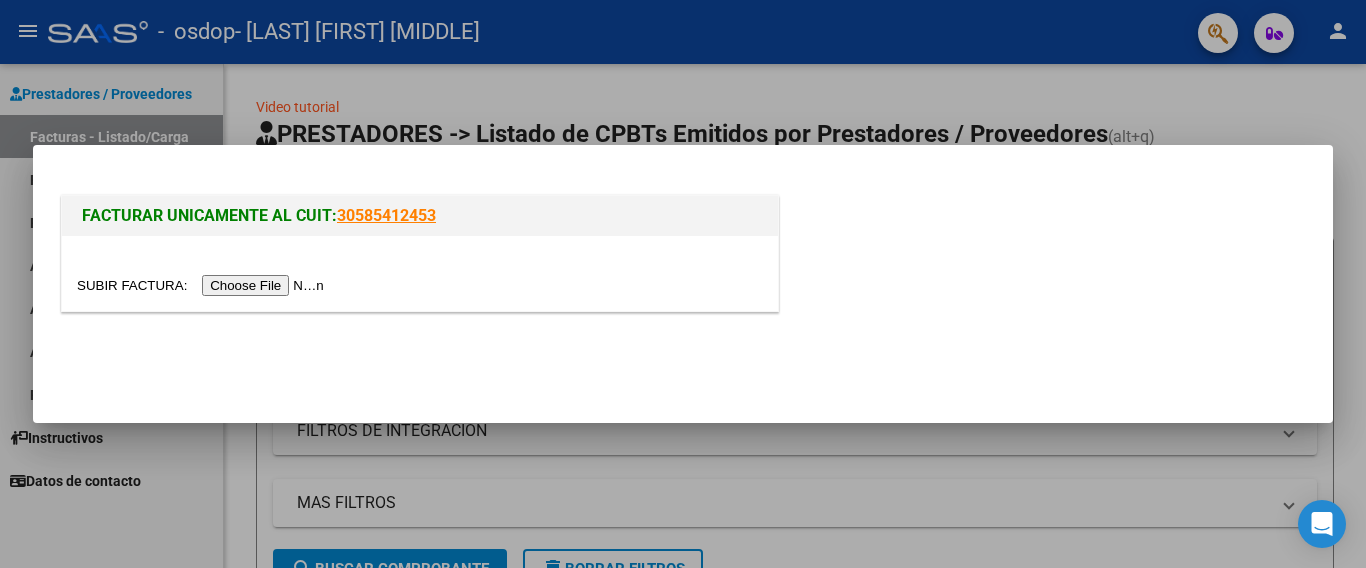 click at bounding box center (203, 285) 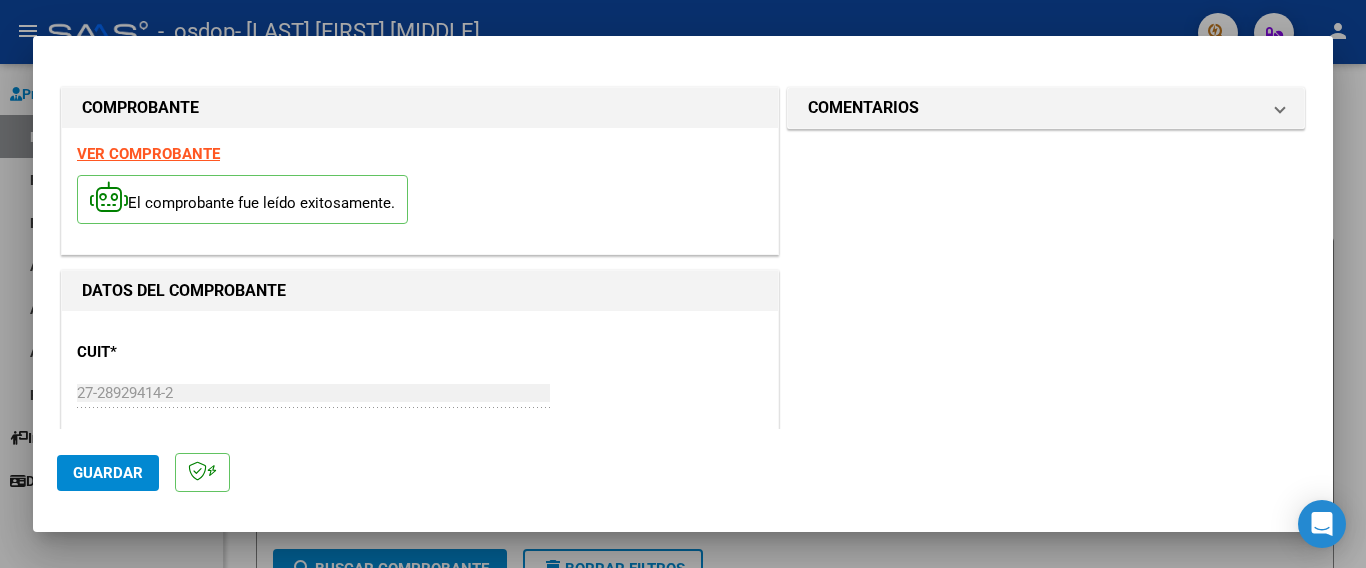 click on "27-28929414-2" at bounding box center (313, 393) 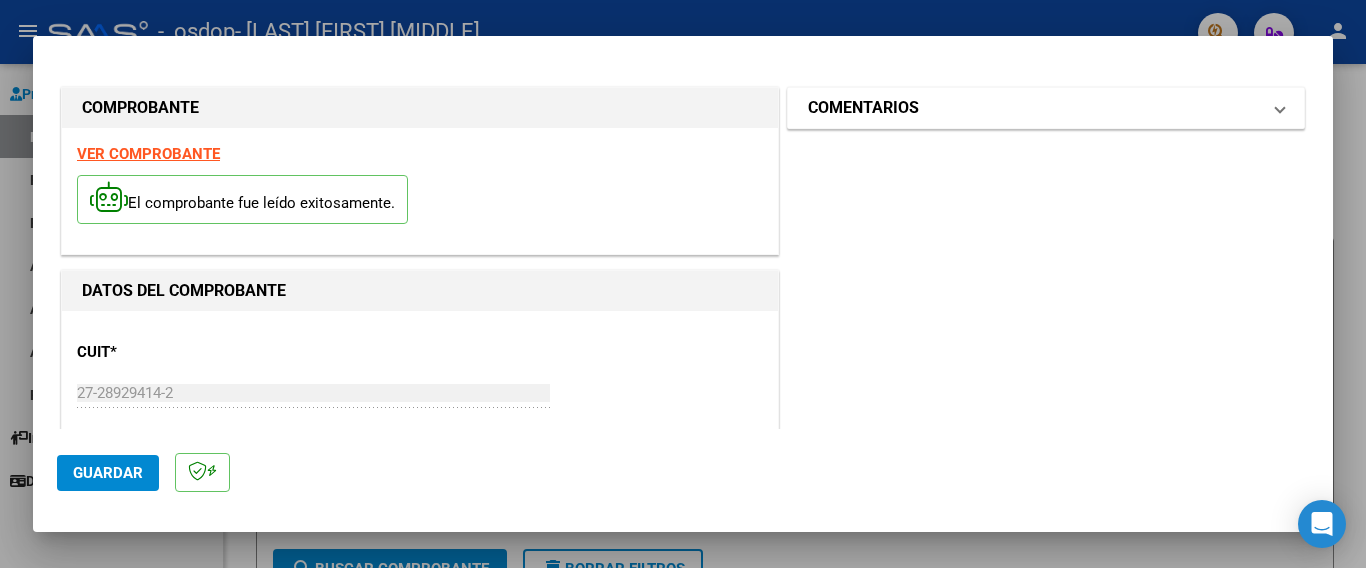 click at bounding box center (1280, 108) 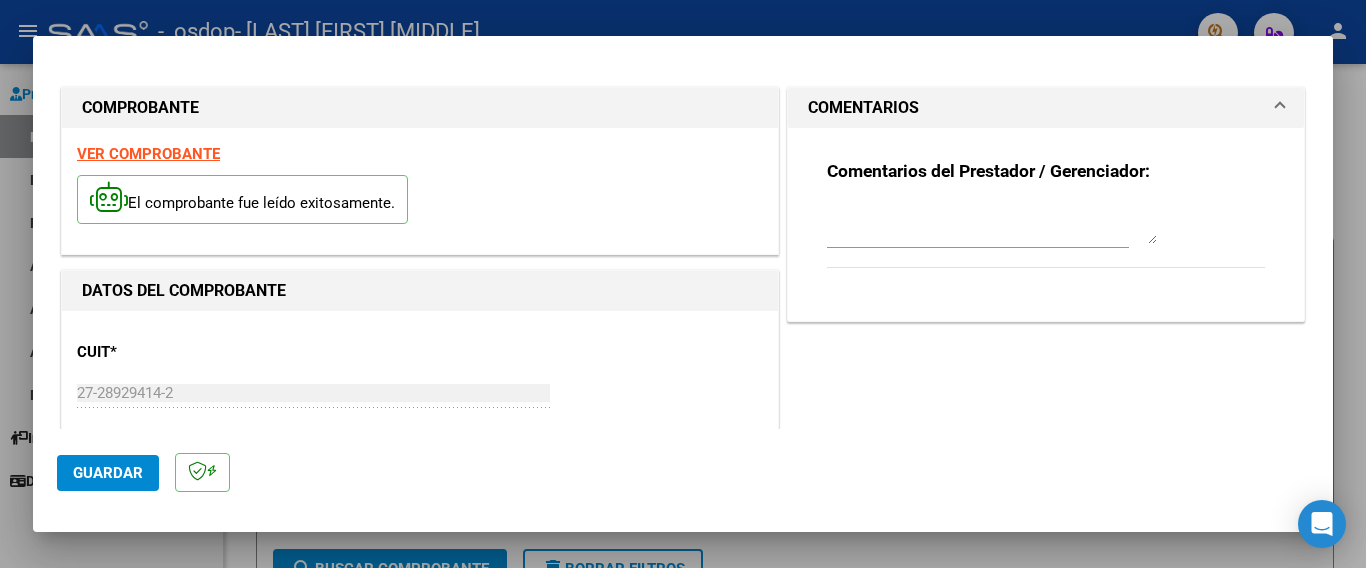 click at bounding box center (1280, 108) 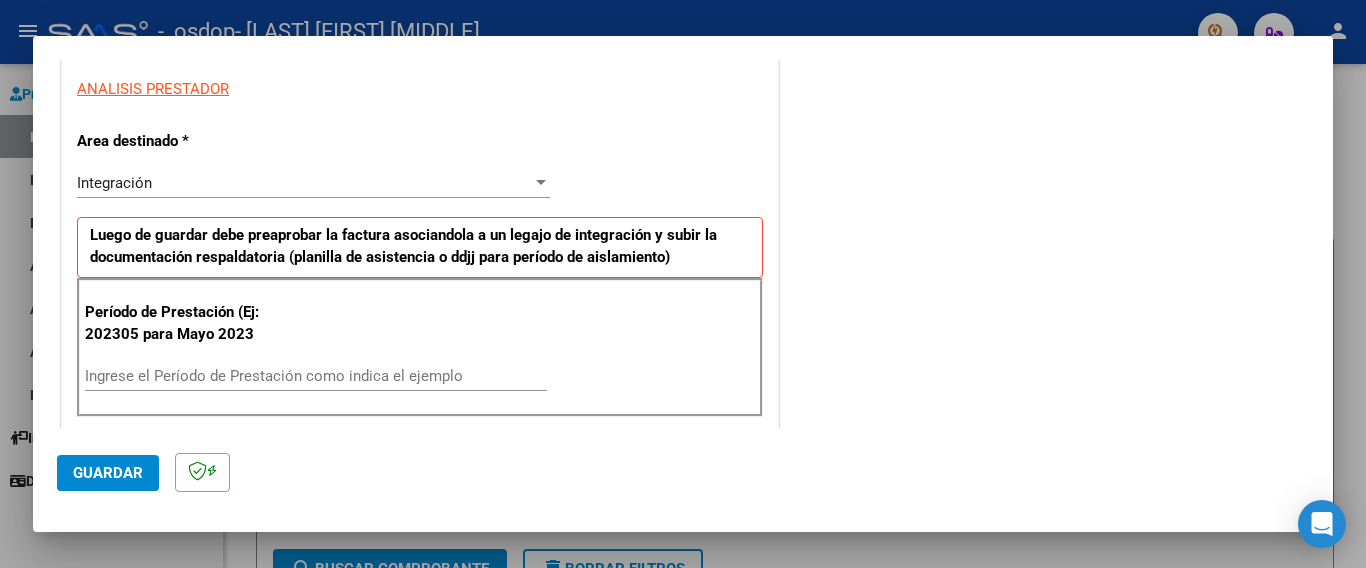 scroll, scrollTop: 400, scrollLeft: 0, axis: vertical 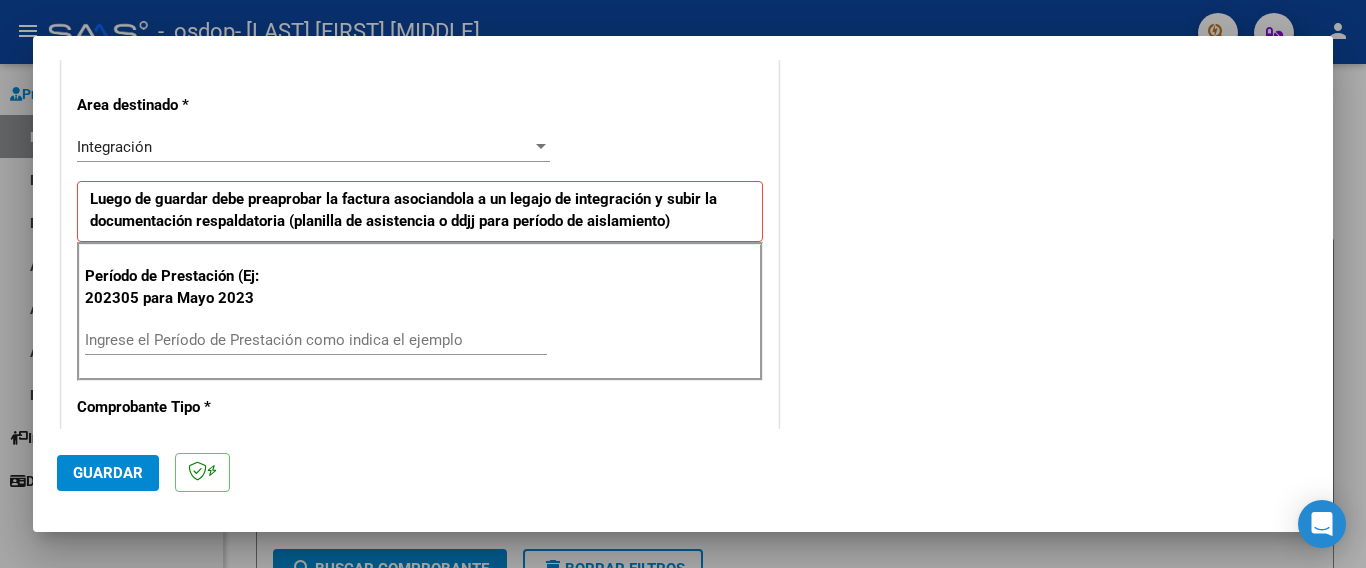 click at bounding box center [541, 147] 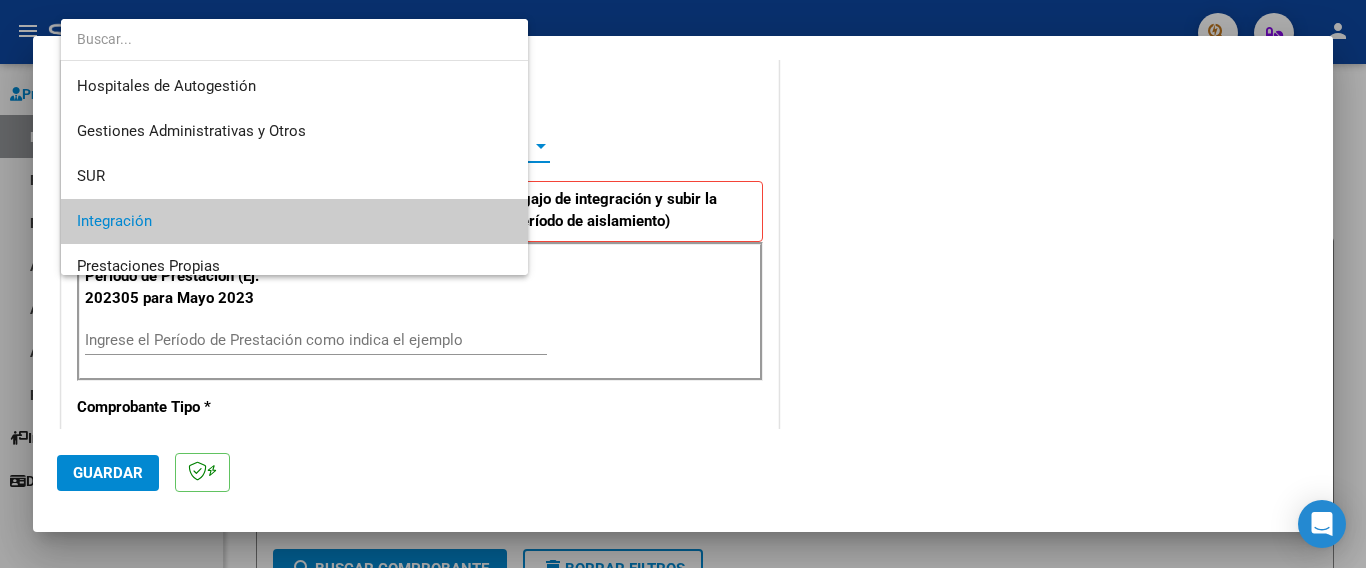 scroll, scrollTop: 74, scrollLeft: 0, axis: vertical 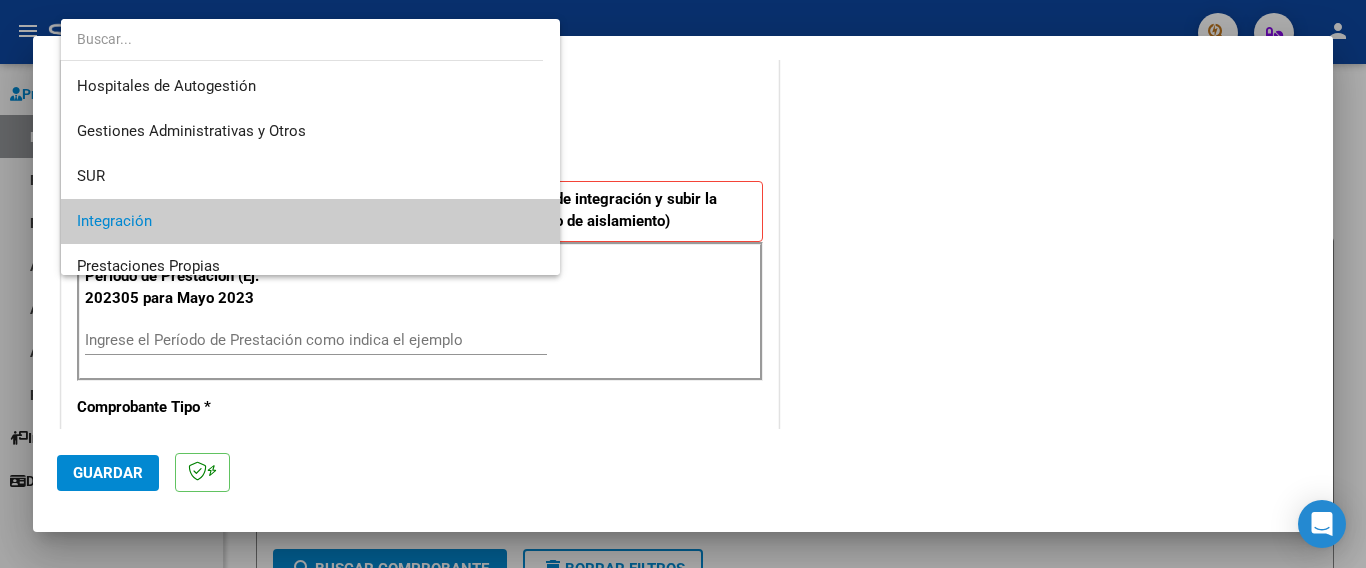 click at bounding box center (683, 284) 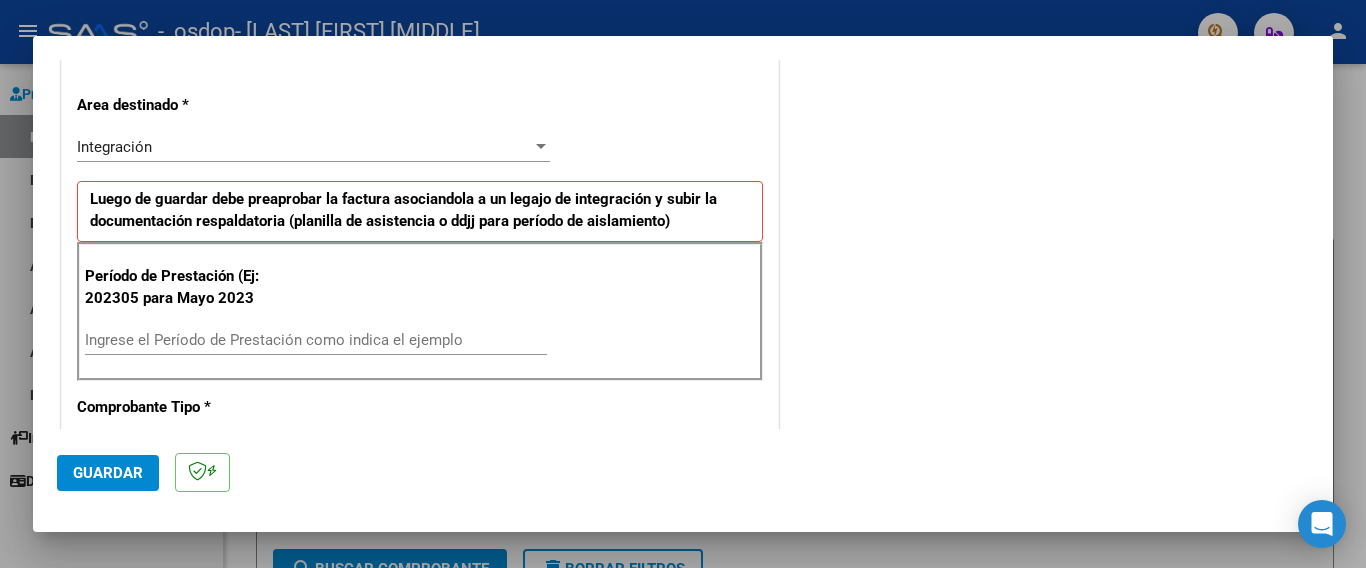 scroll, scrollTop: 500, scrollLeft: 0, axis: vertical 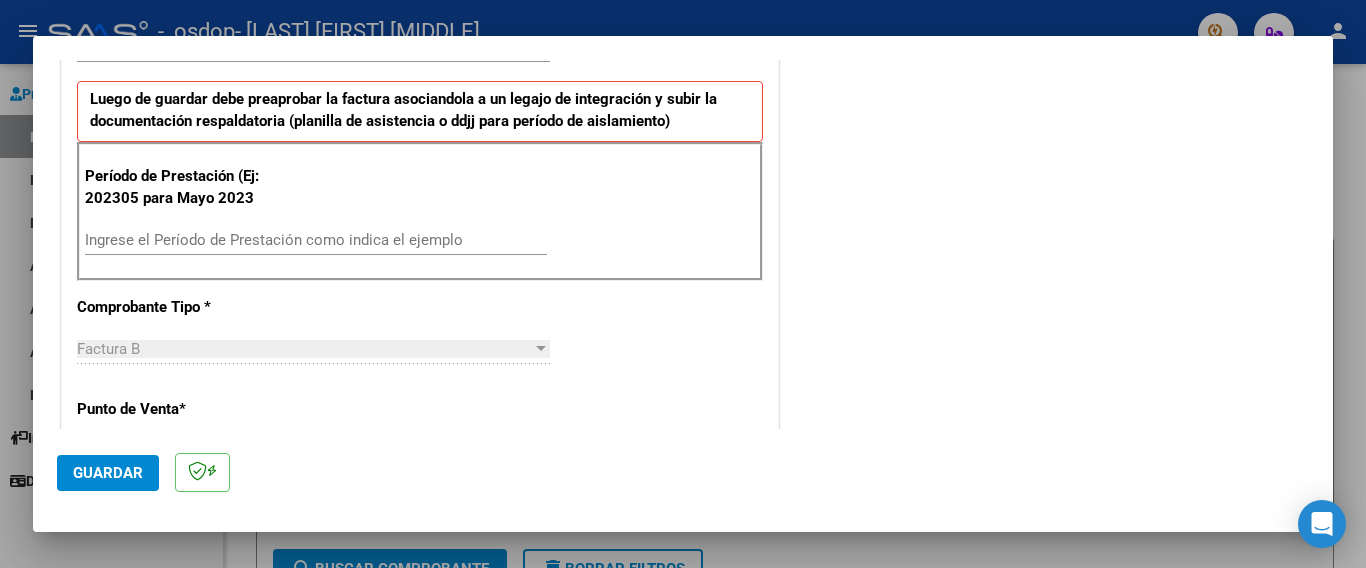 click on "Ingrese el Período de Prestación como indica el ejemplo" at bounding box center (316, 240) 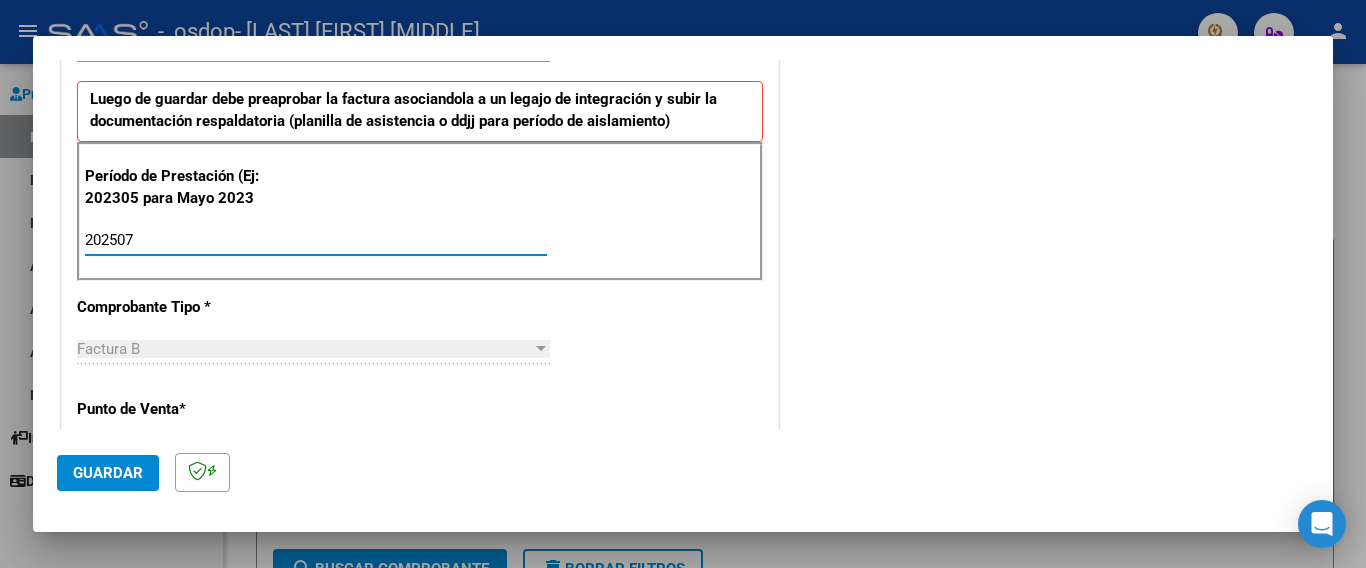 type on "202507" 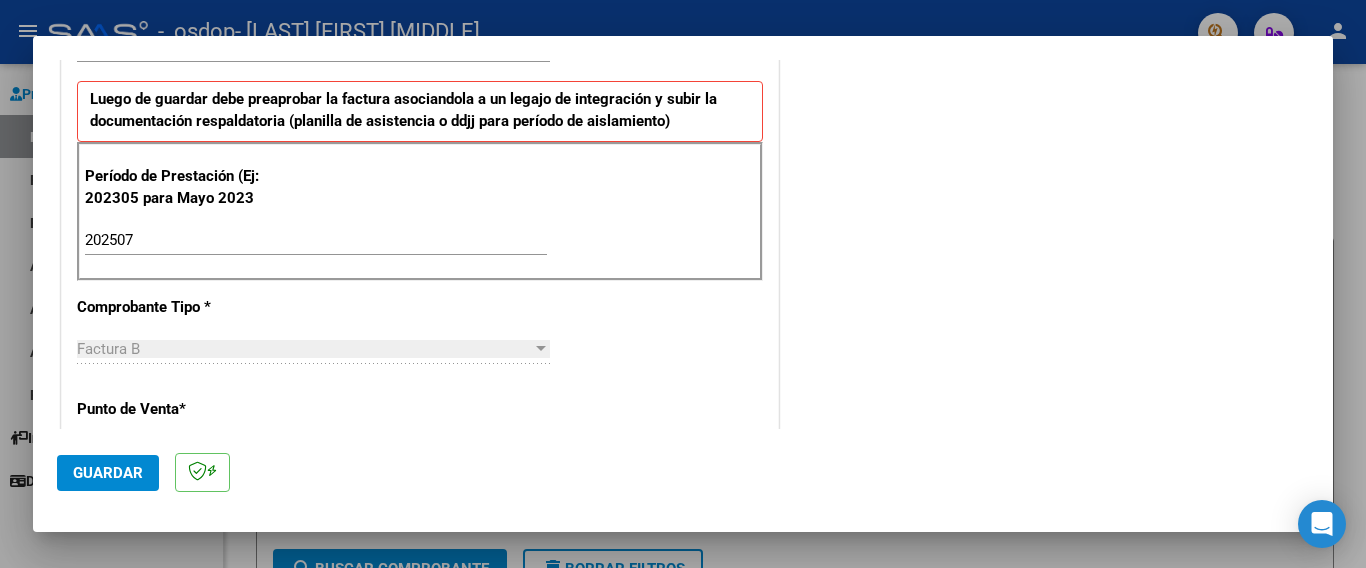 scroll, scrollTop: 600, scrollLeft: 0, axis: vertical 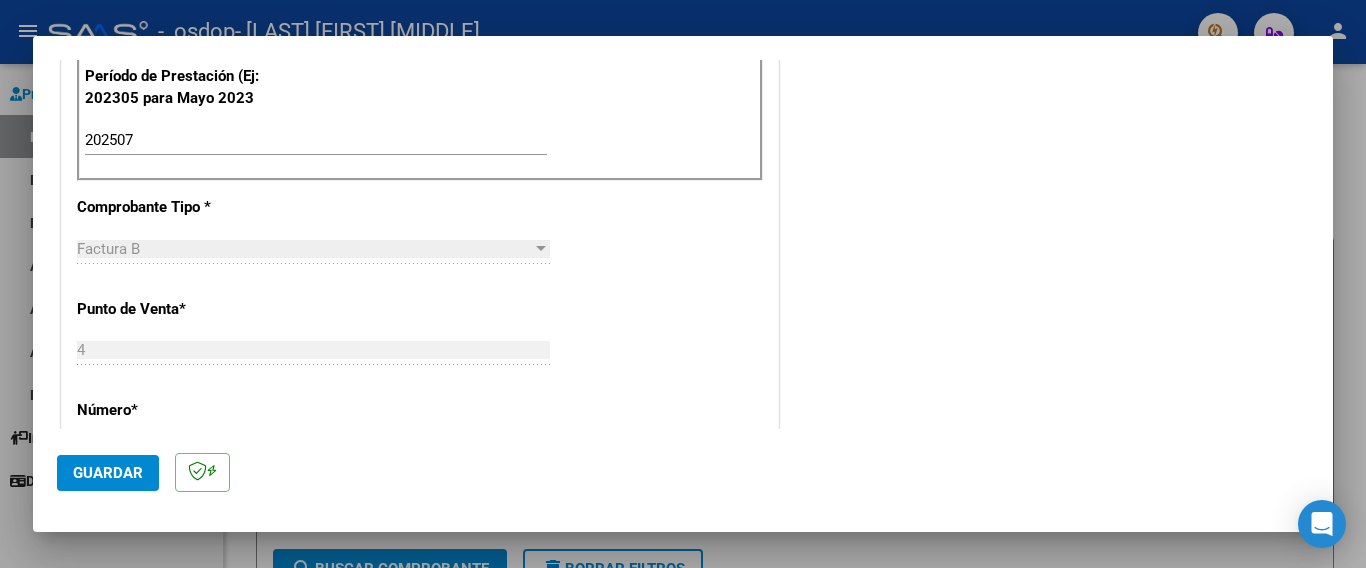 click at bounding box center [541, 248] 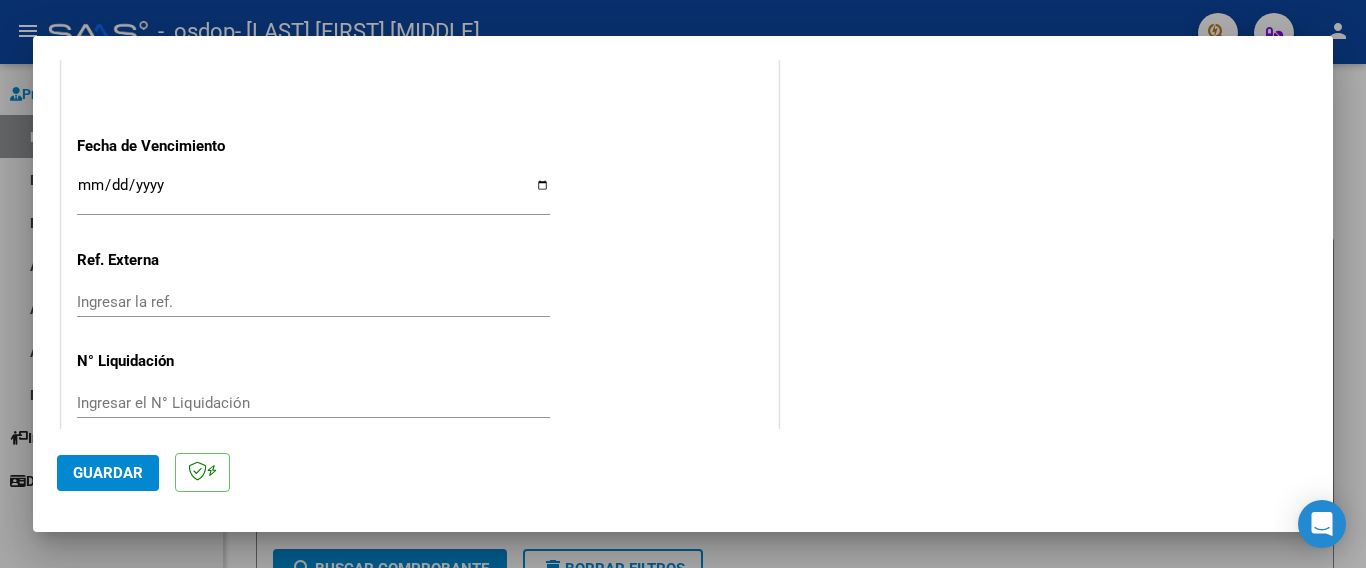 scroll, scrollTop: 1329, scrollLeft: 0, axis: vertical 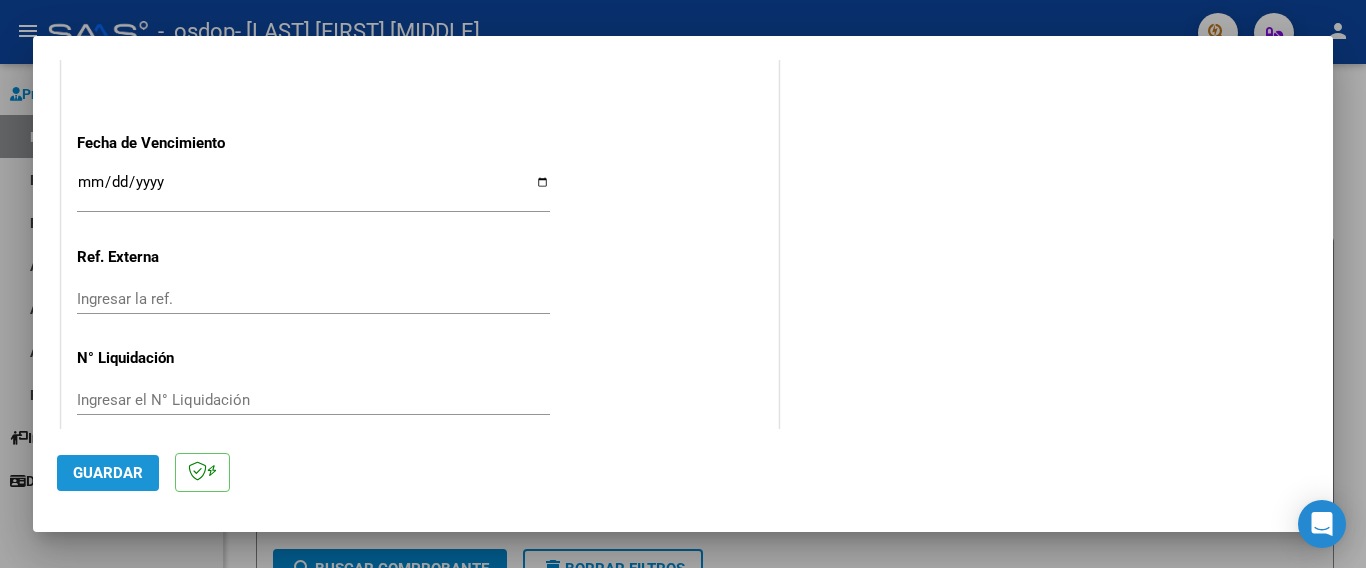click on "Guardar" 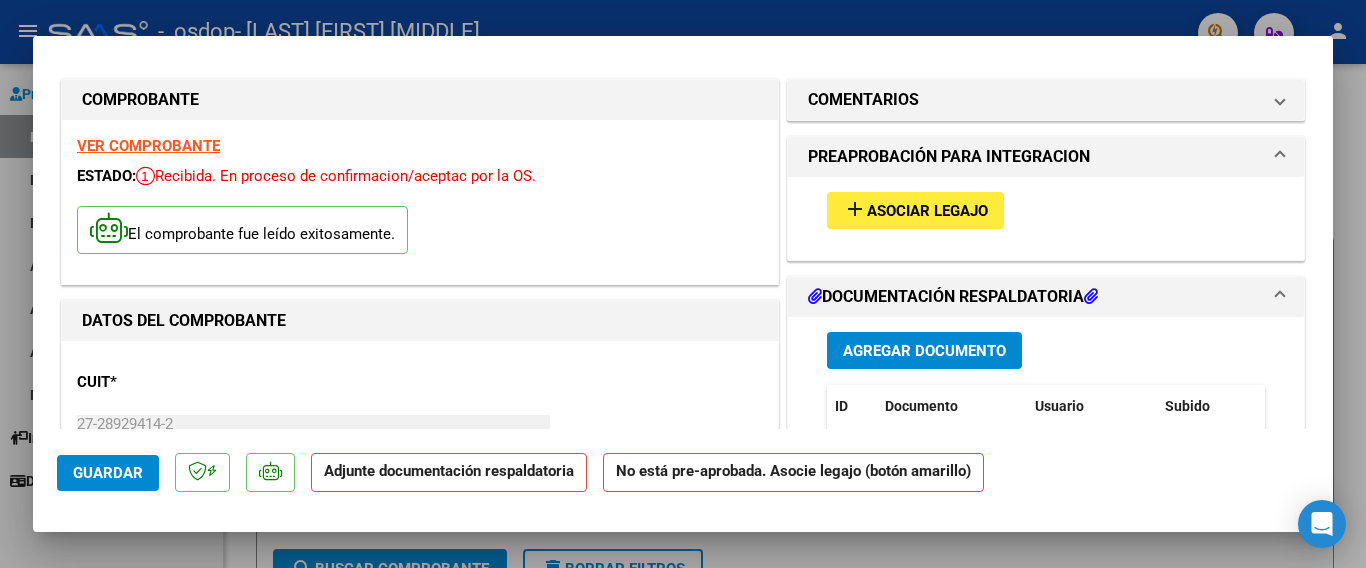 scroll, scrollTop: 0, scrollLeft: 0, axis: both 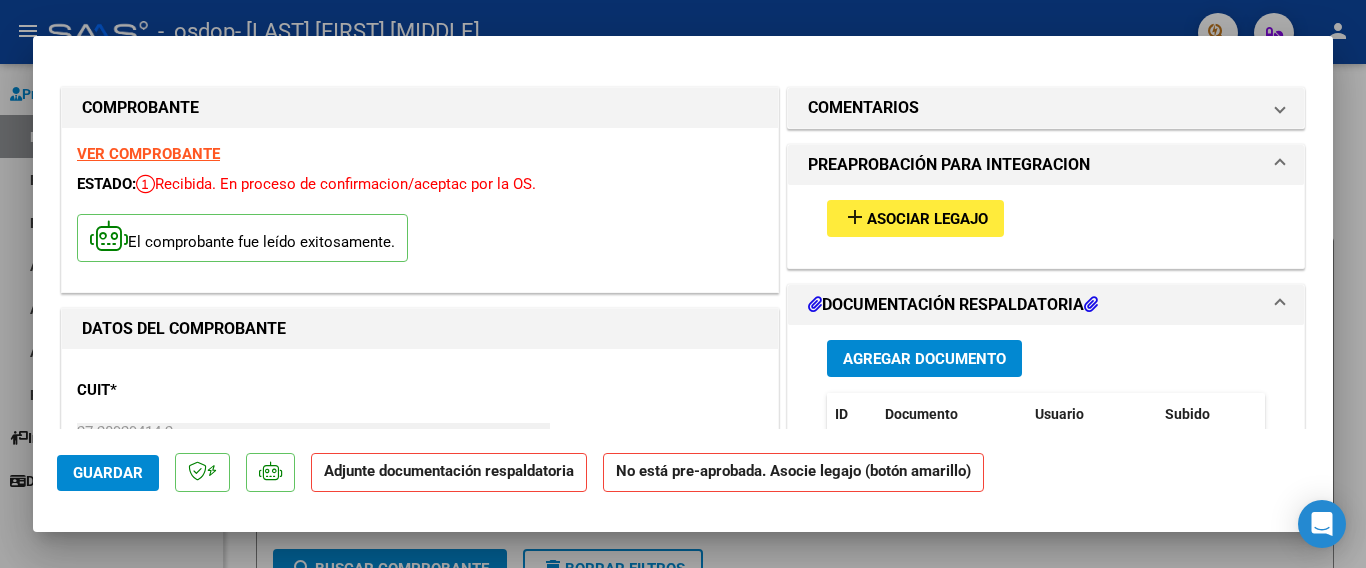 click on "Asociar Legajo" at bounding box center [927, 219] 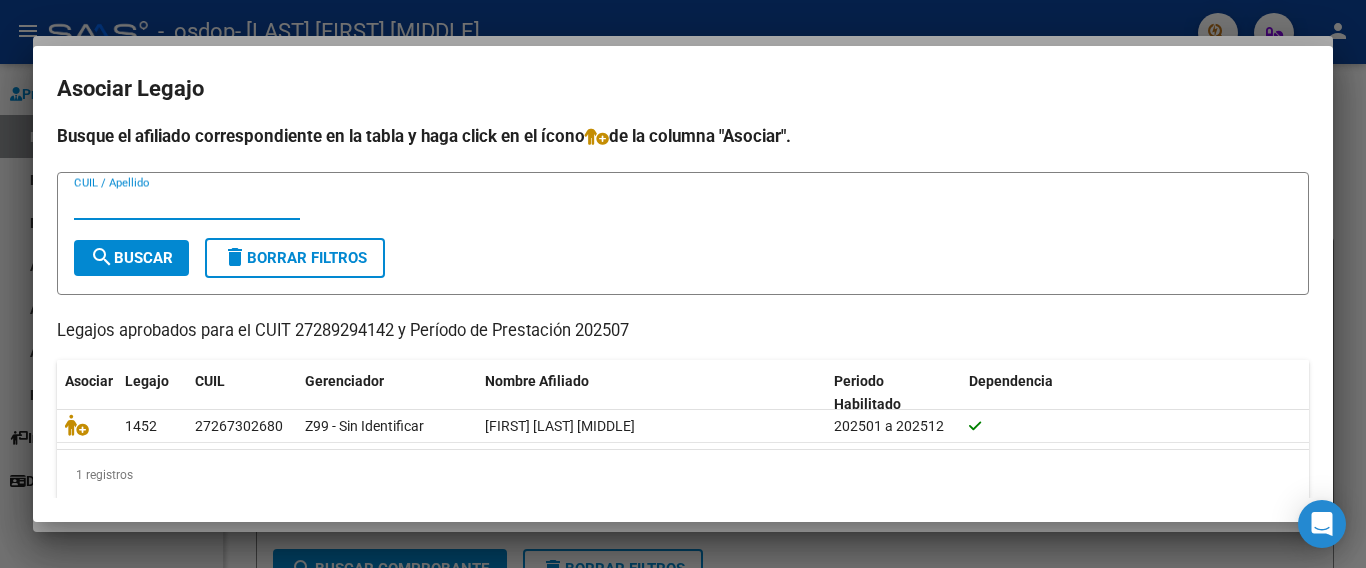 scroll, scrollTop: 0, scrollLeft: 0, axis: both 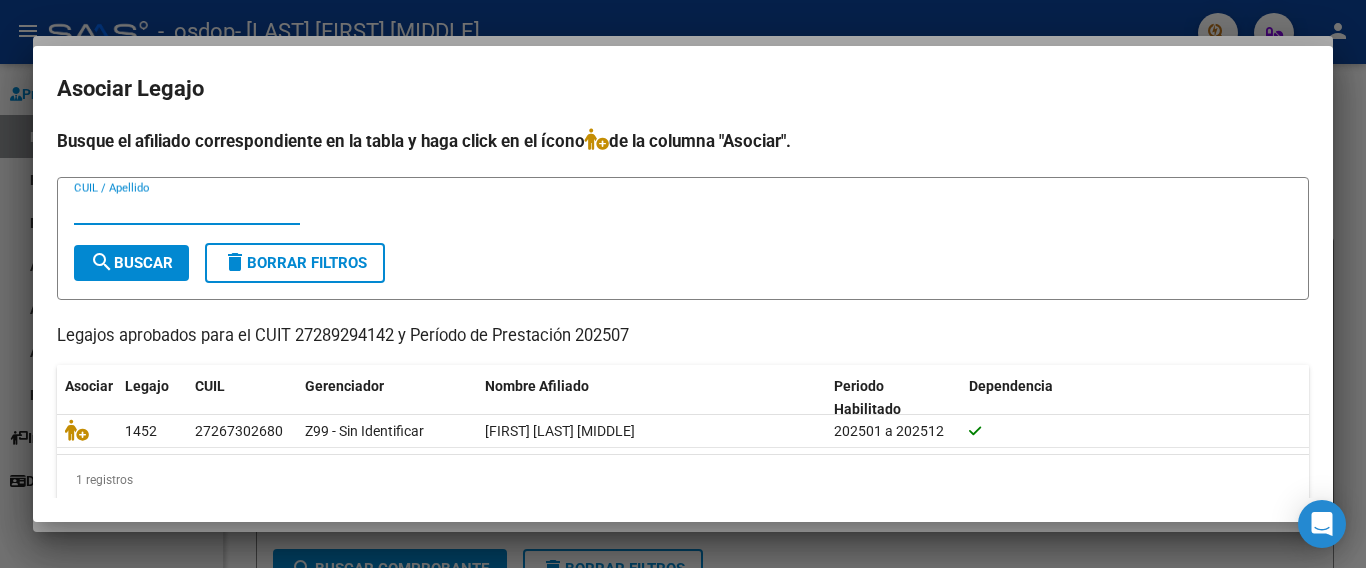 click on "CUIL / Apellido" at bounding box center [187, 209] 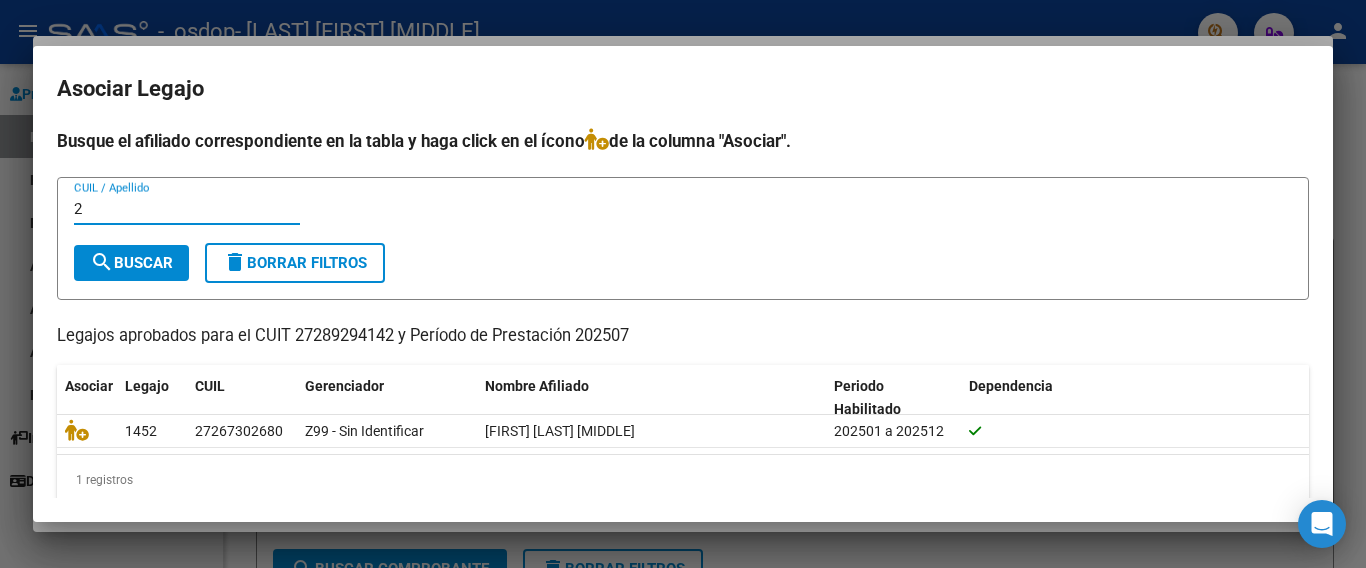 type 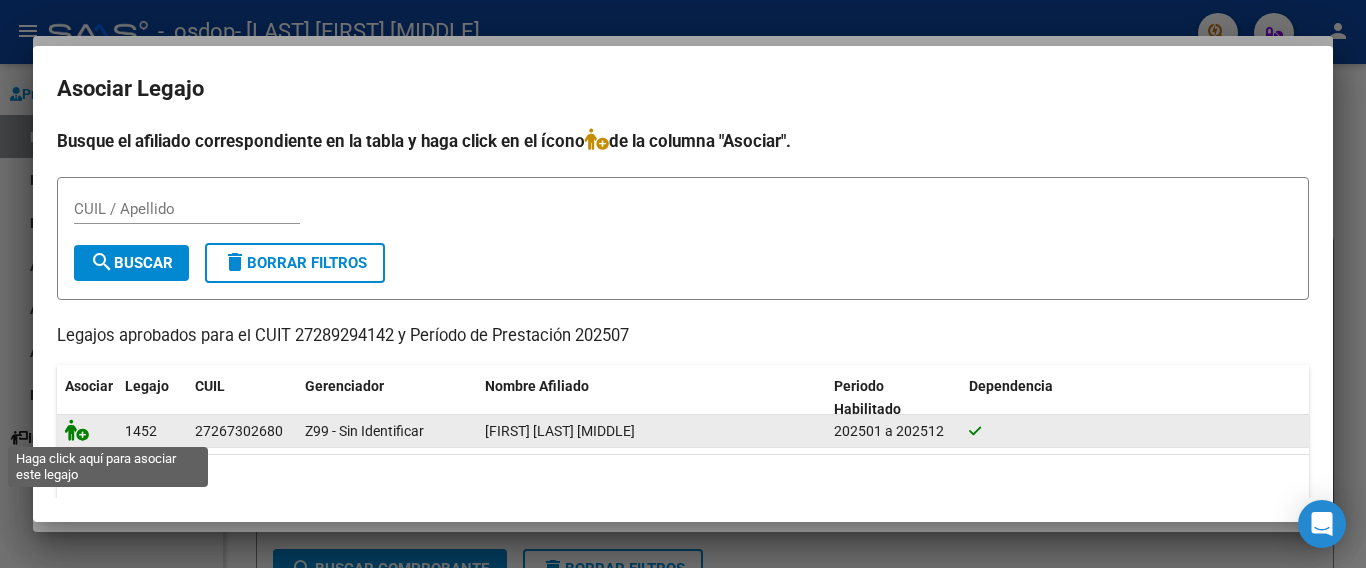 click 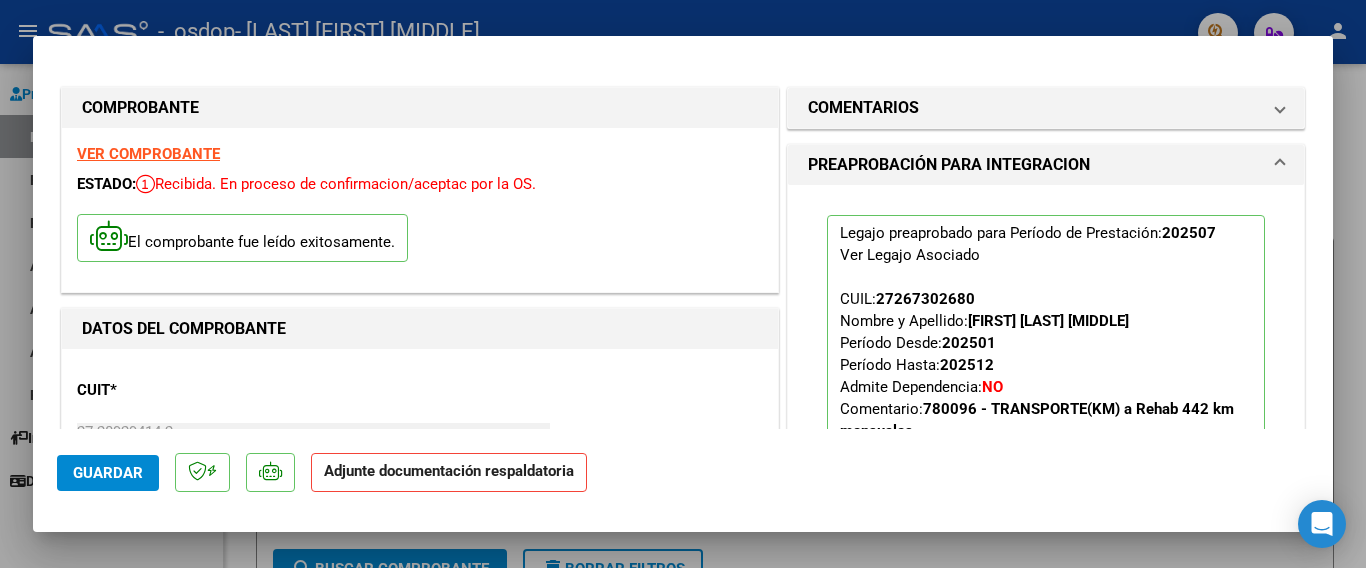 scroll, scrollTop: 300, scrollLeft: 0, axis: vertical 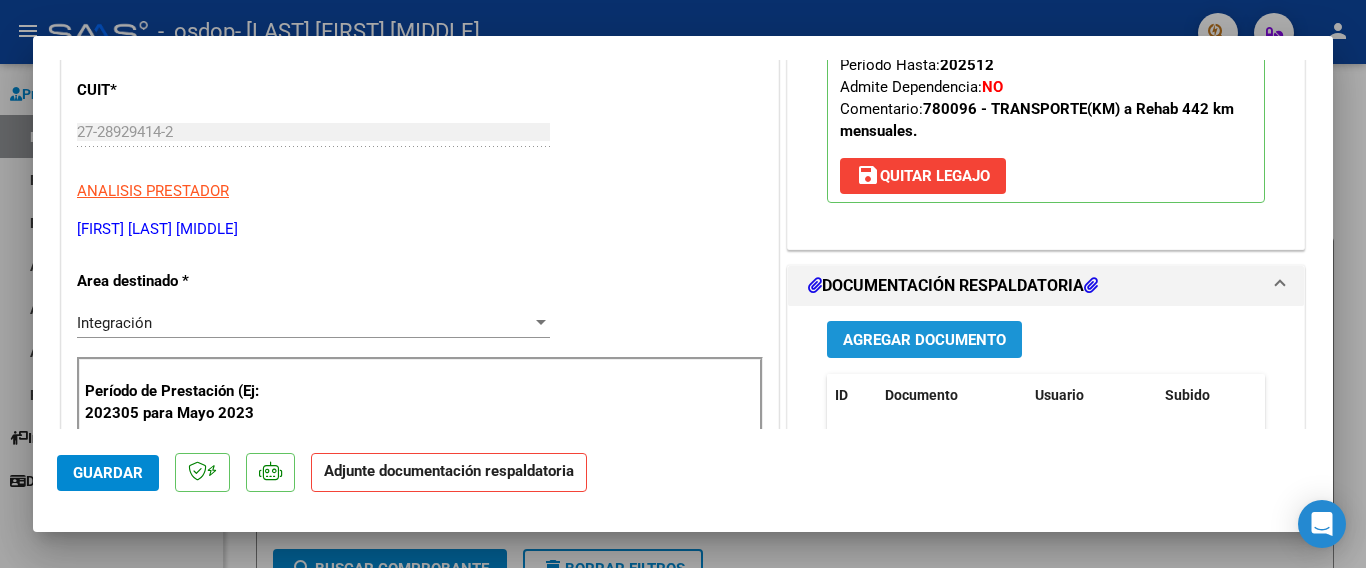 click on "Agregar Documento" at bounding box center [924, 340] 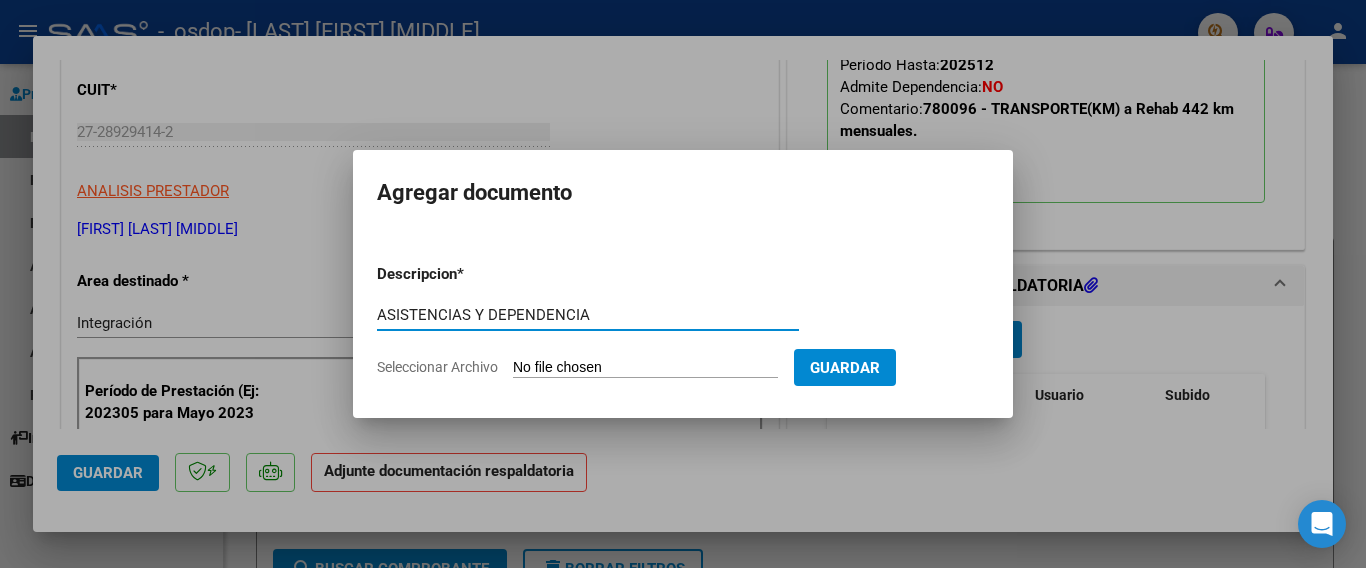 type on "ASISTENCIAS Y DEPENDENCIA" 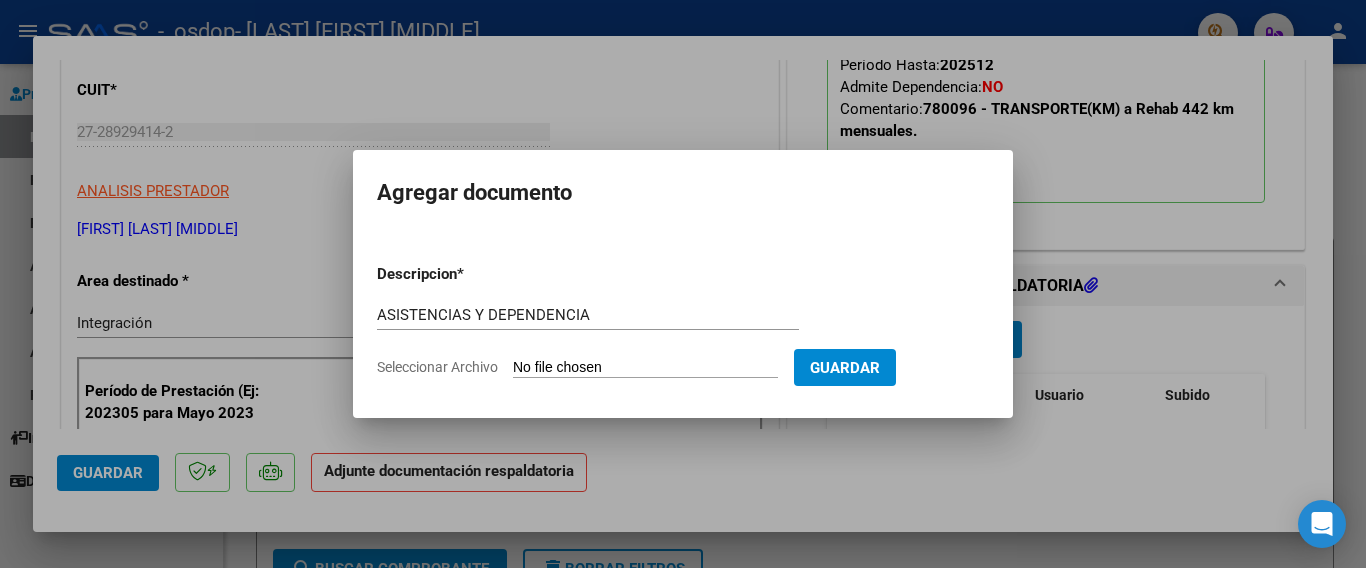 click on "Seleccionar Archivo" at bounding box center (645, 368) 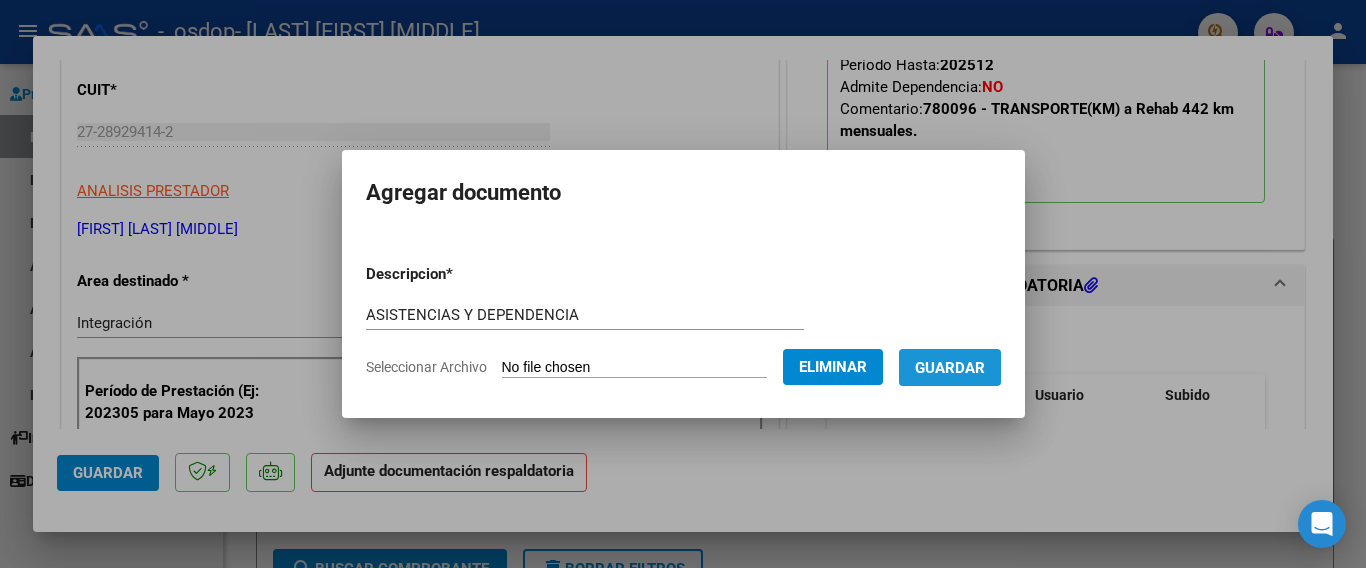 click on "Guardar" at bounding box center [950, 368] 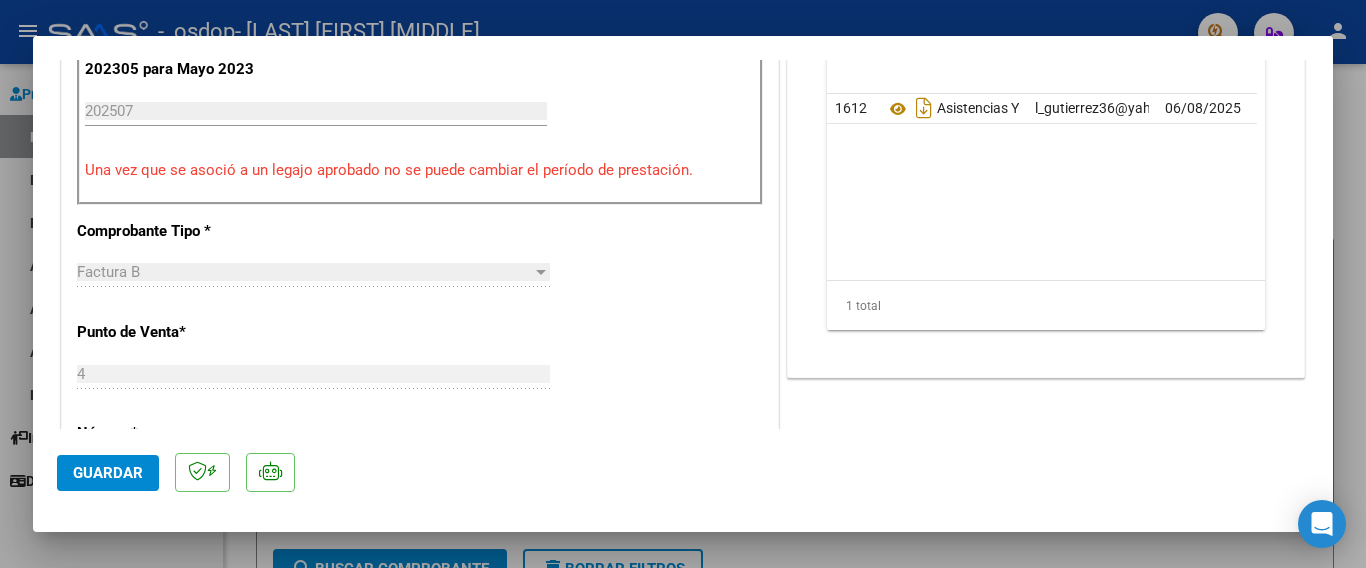 scroll, scrollTop: 596, scrollLeft: 0, axis: vertical 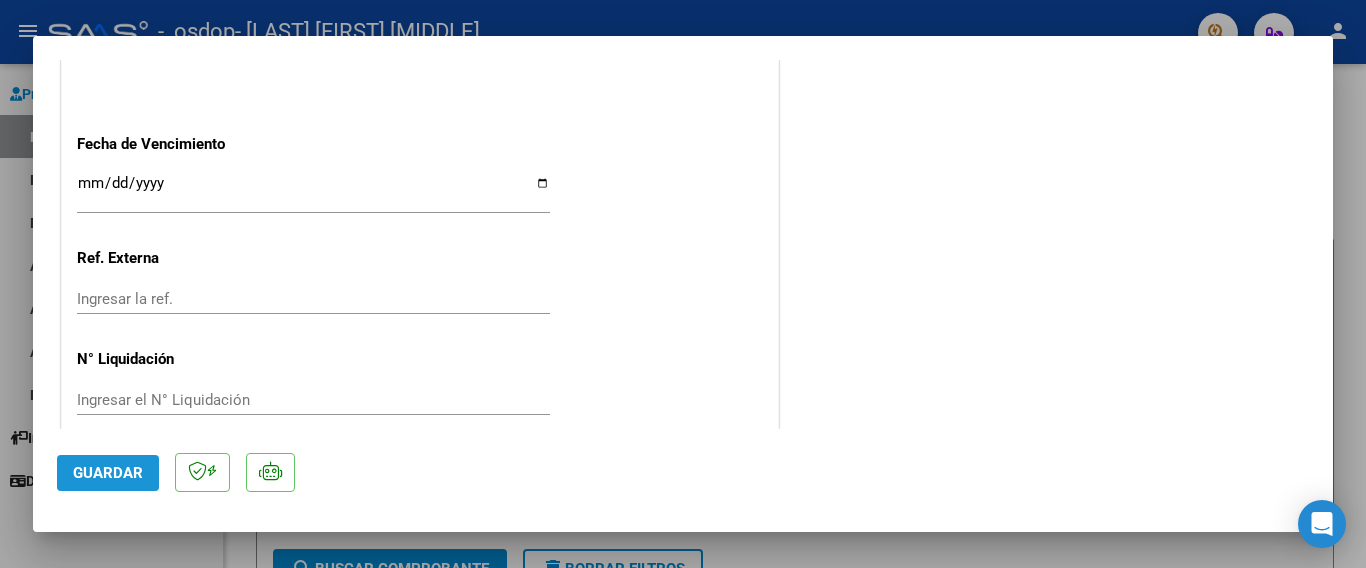 click on "Guardar" 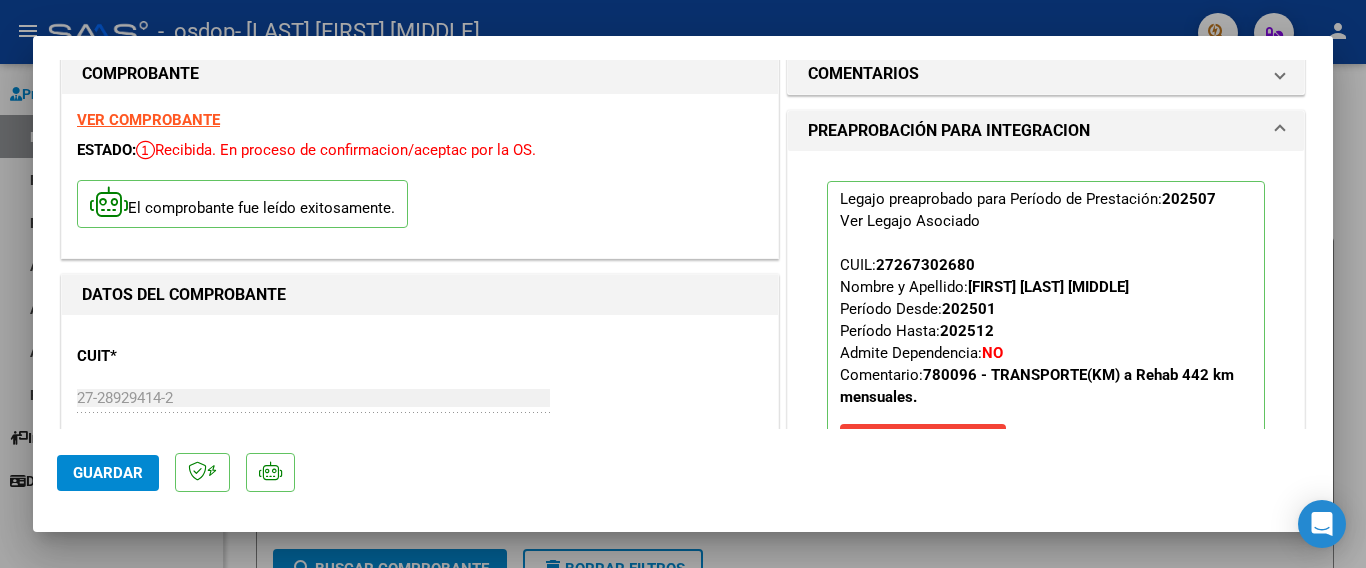 scroll, scrollTop: 0, scrollLeft: 0, axis: both 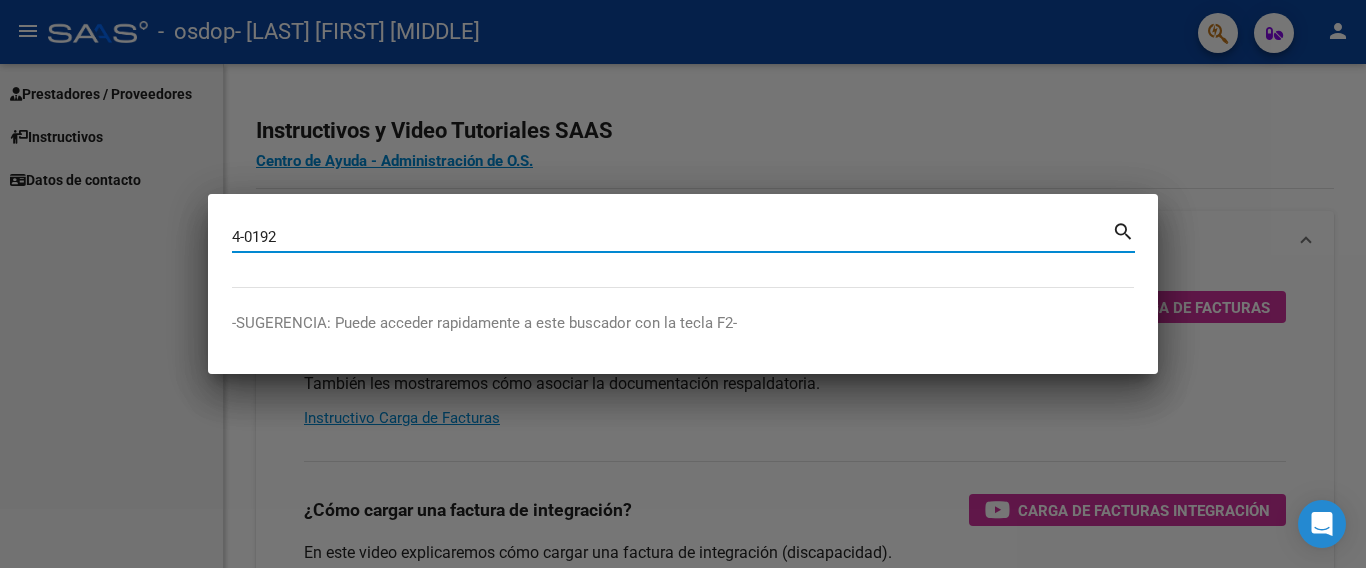 type on "4-0192" 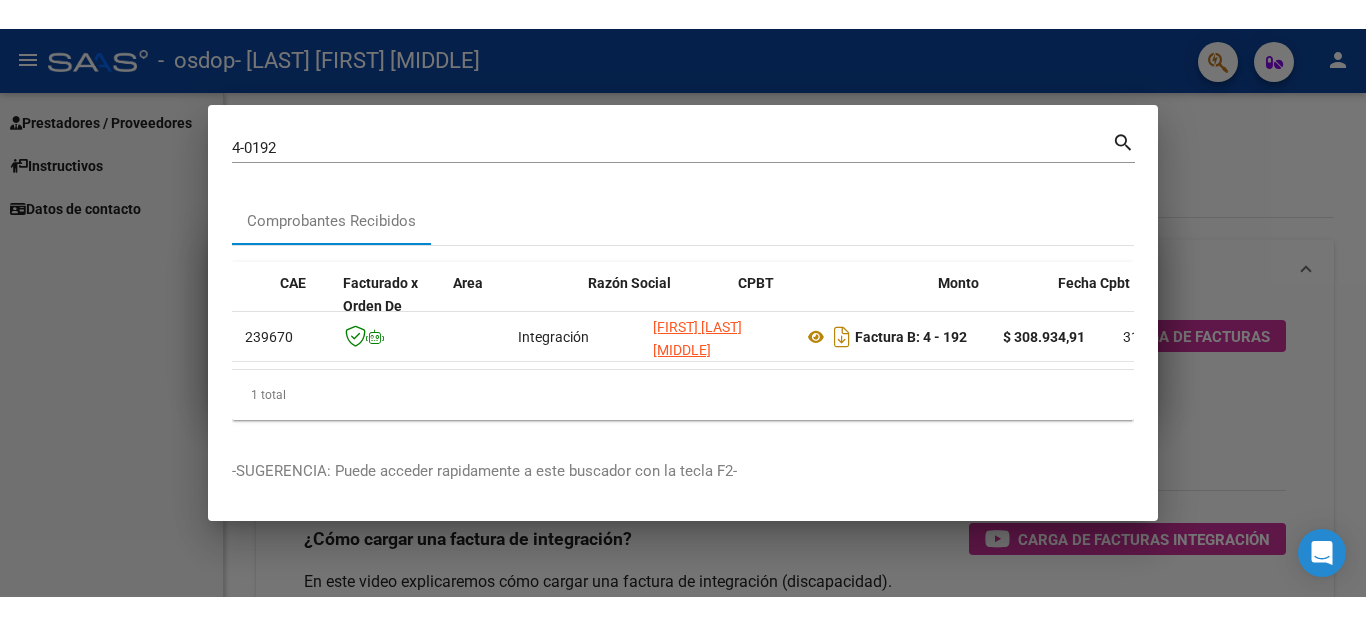 scroll, scrollTop: 0, scrollLeft: 0, axis: both 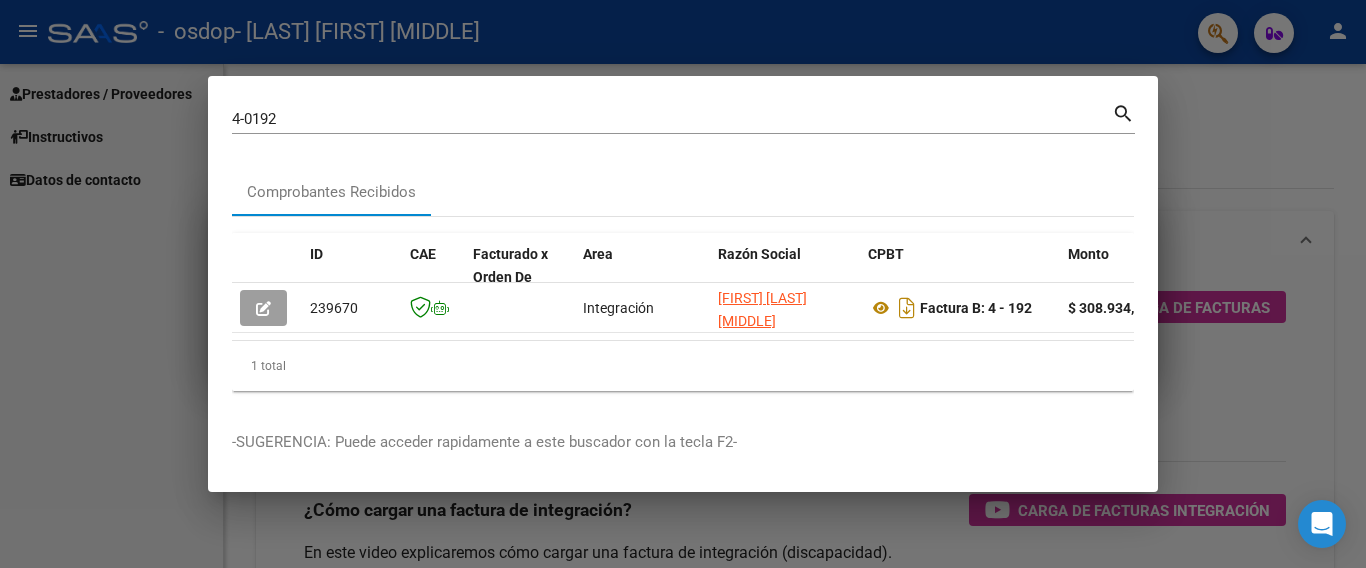 type 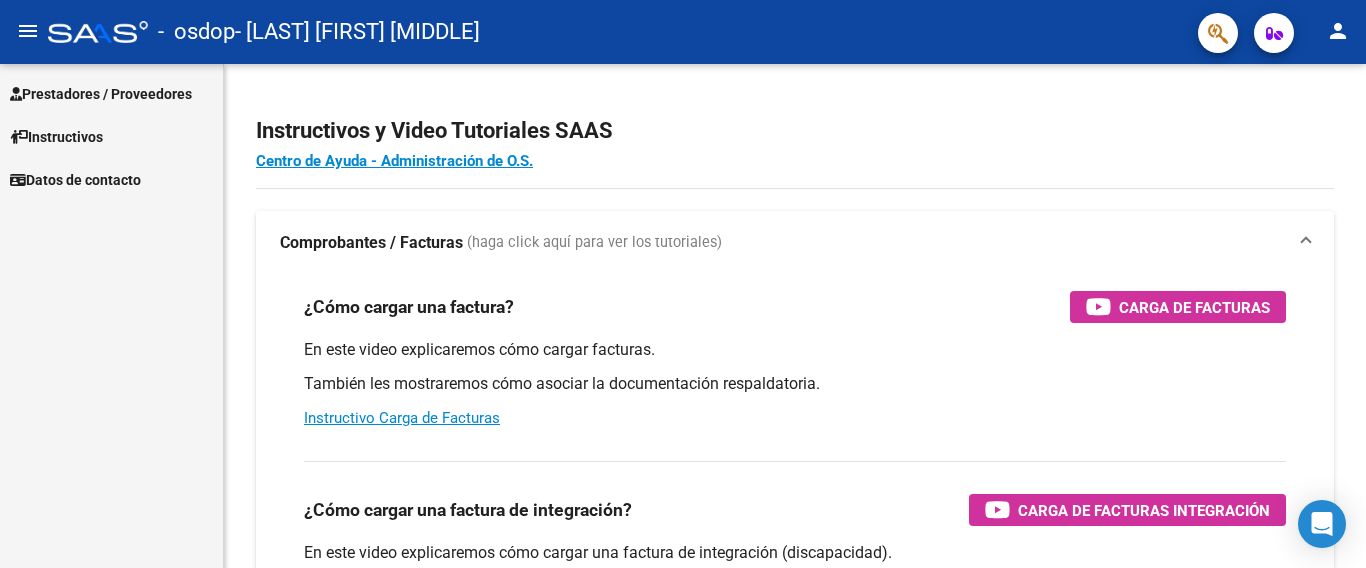 click on "Prestadores / Proveedores" at bounding box center (101, 94) 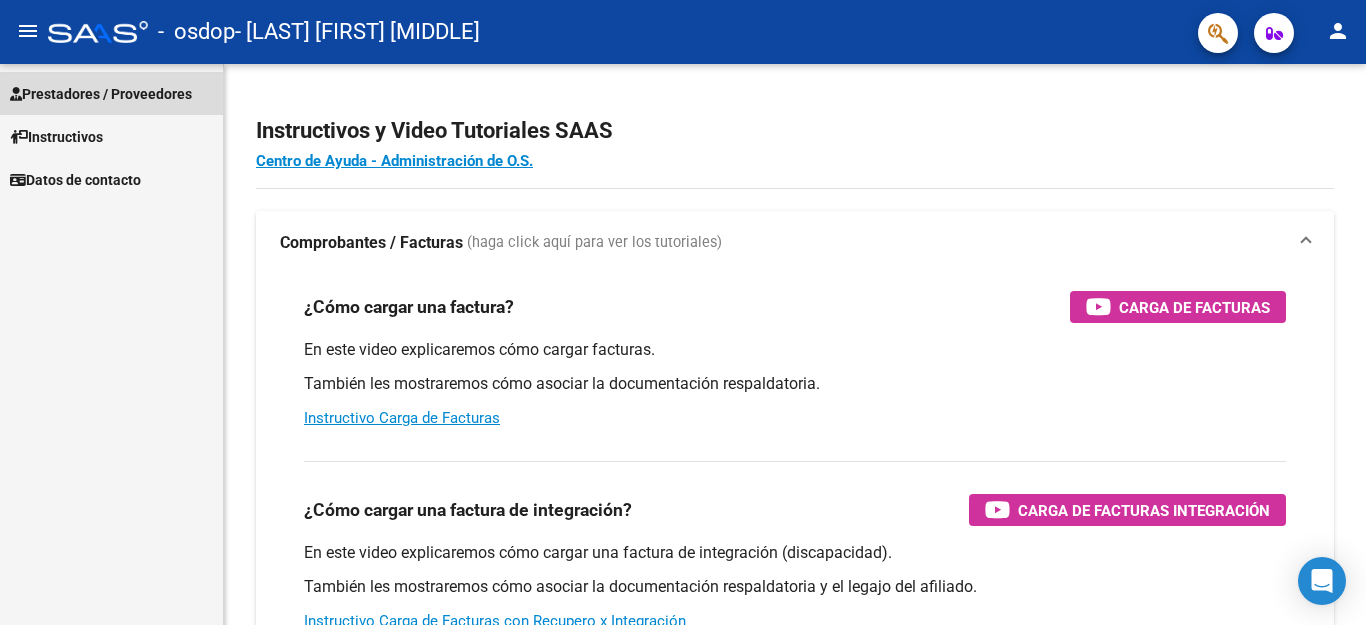 click on "Prestadores / Proveedores" at bounding box center [101, 94] 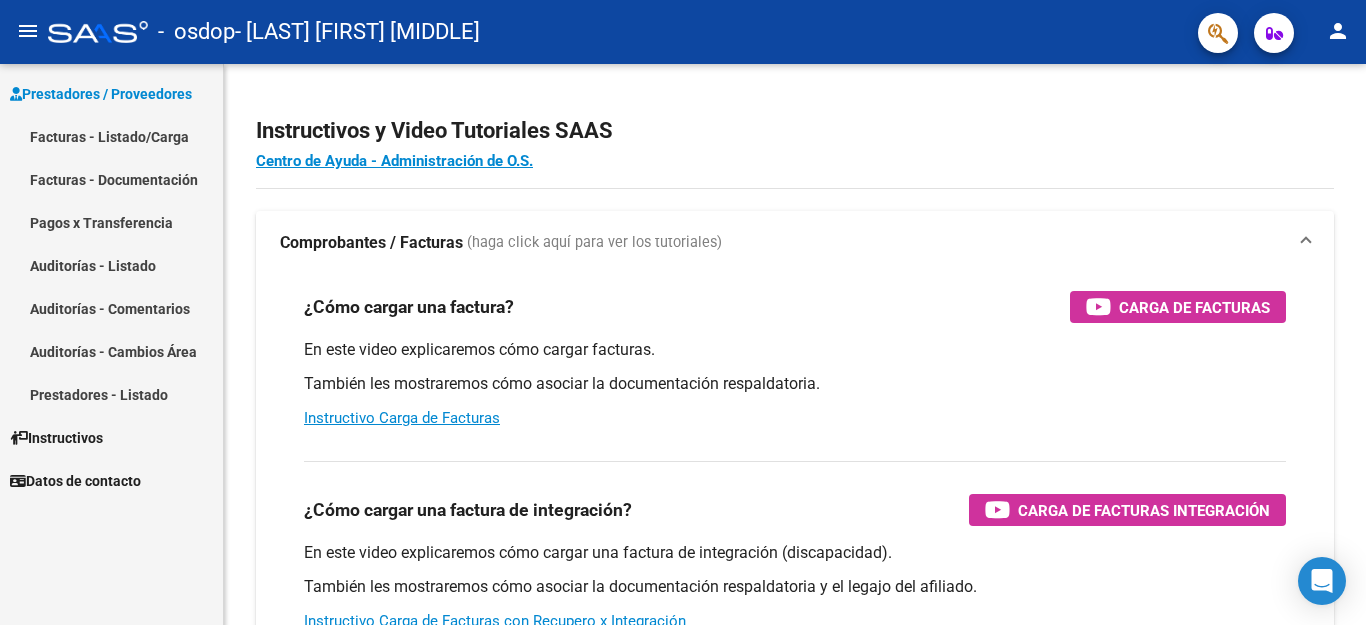 click on "Facturas - Listado/Carga" at bounding box center (111, 136) 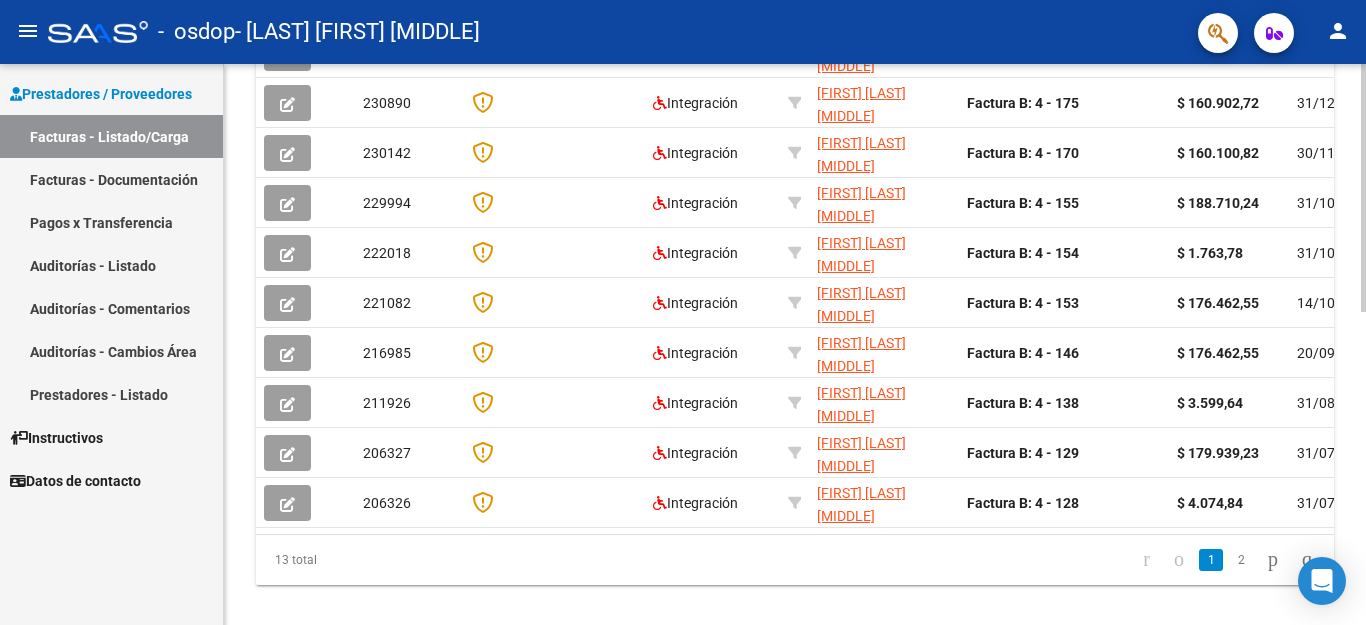 scroll, scrollTop: 708, scrollLeft: 0, axis: vertical 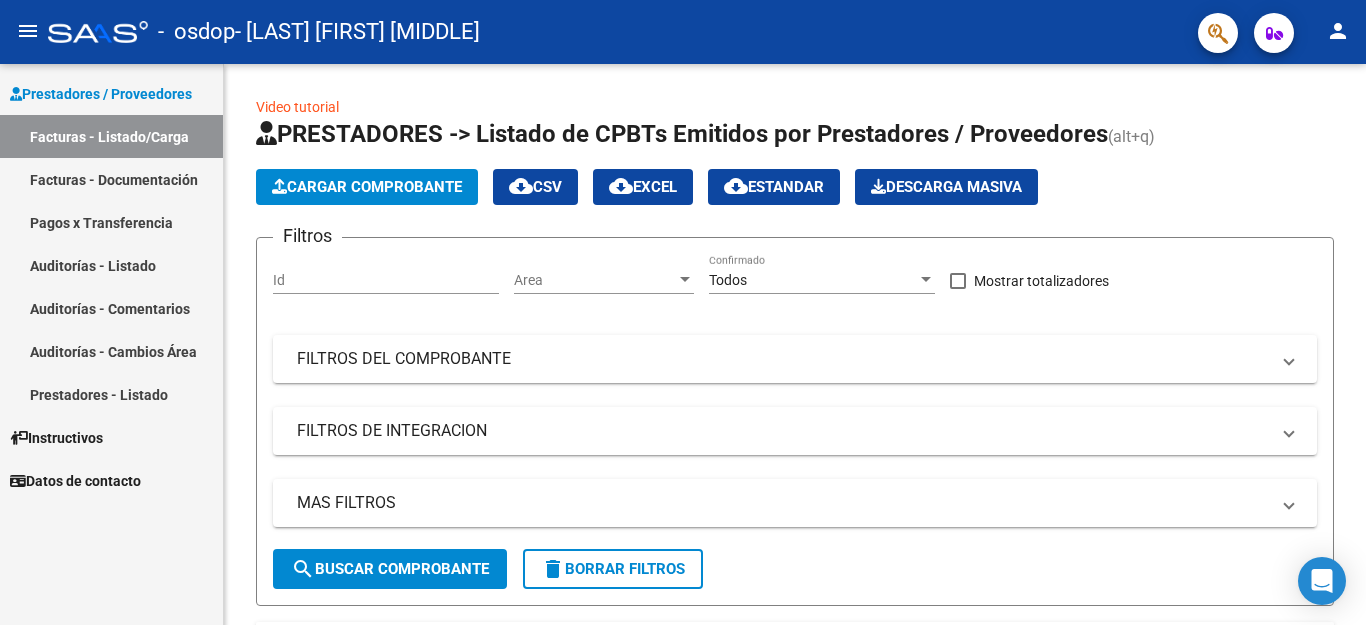 click on "person" 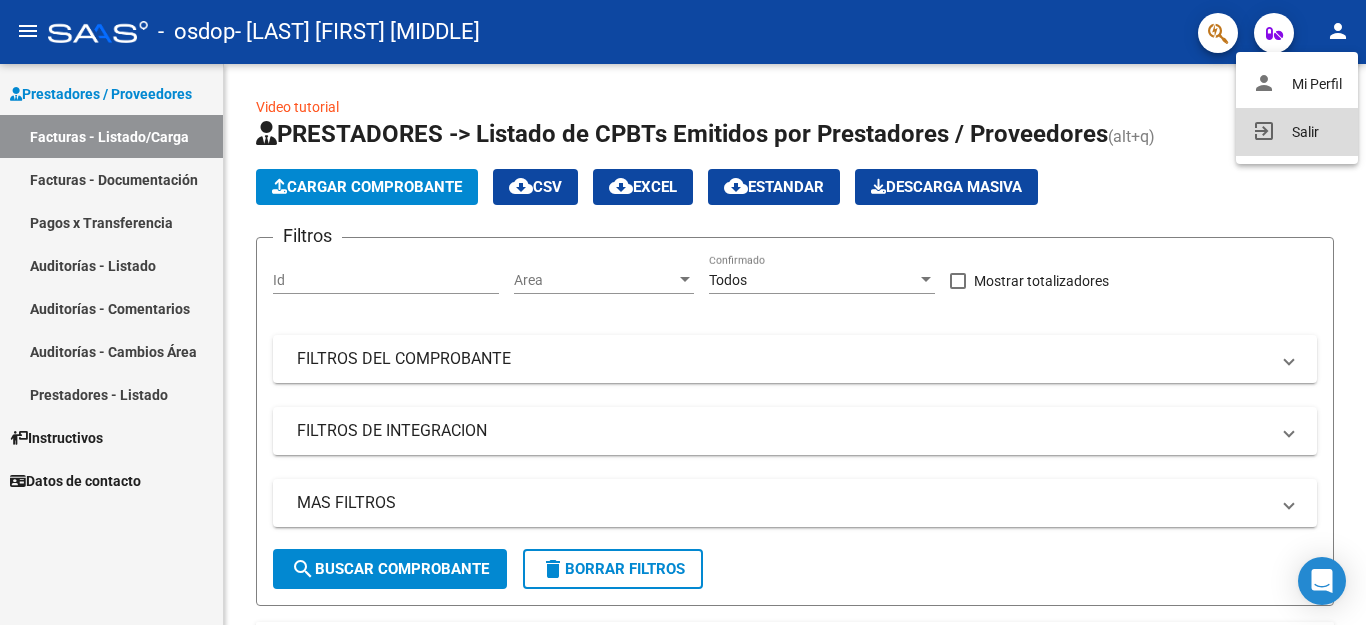 click on "exit_to_app  Salir" at bounding box center [1297, 132] 